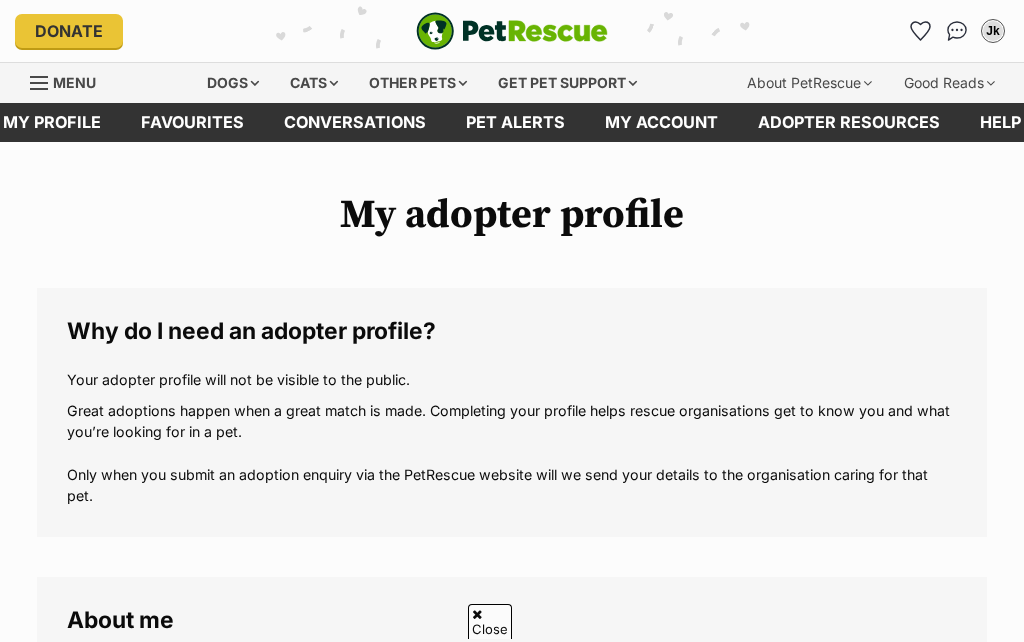 scroll, scrollTop: 736, scrollLeft: 0, axis: vertical 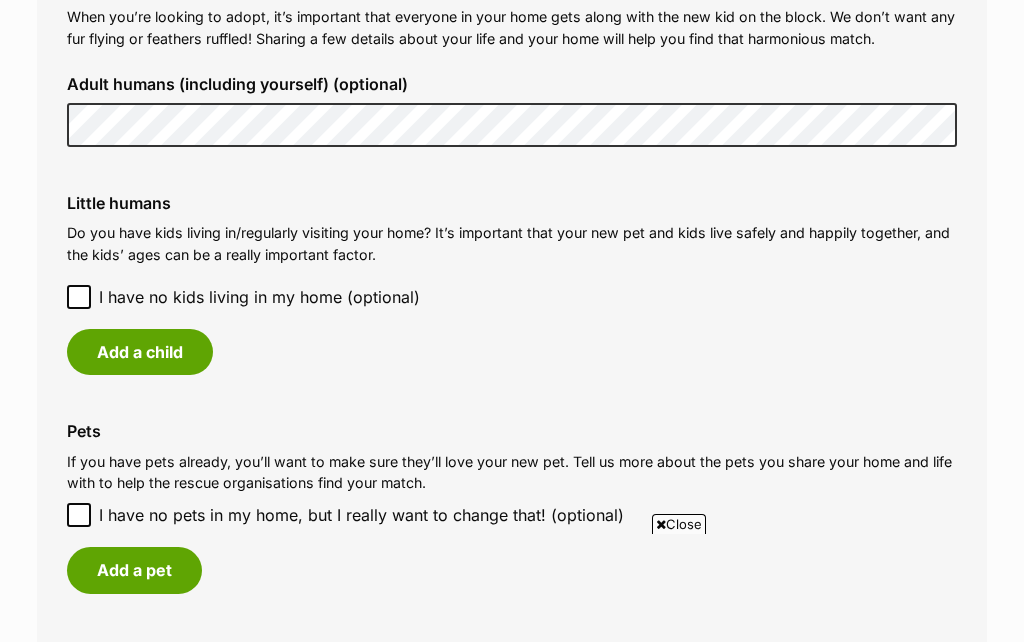 click on "Add a child" at bounding box center [140, 352] 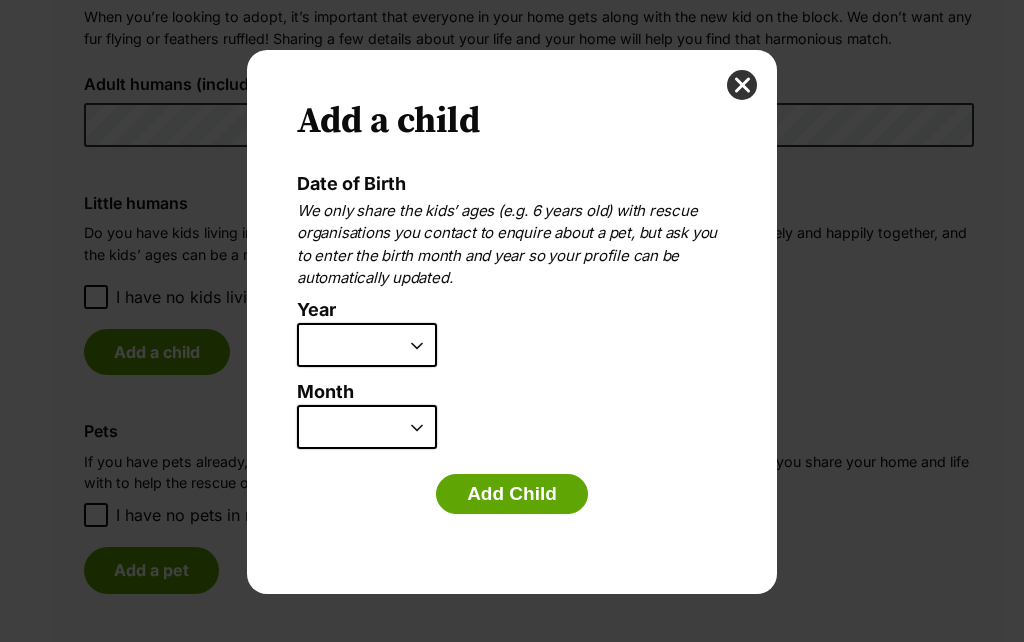 scroll, scrollTop: 0, scrollLeft: 0, axis: both 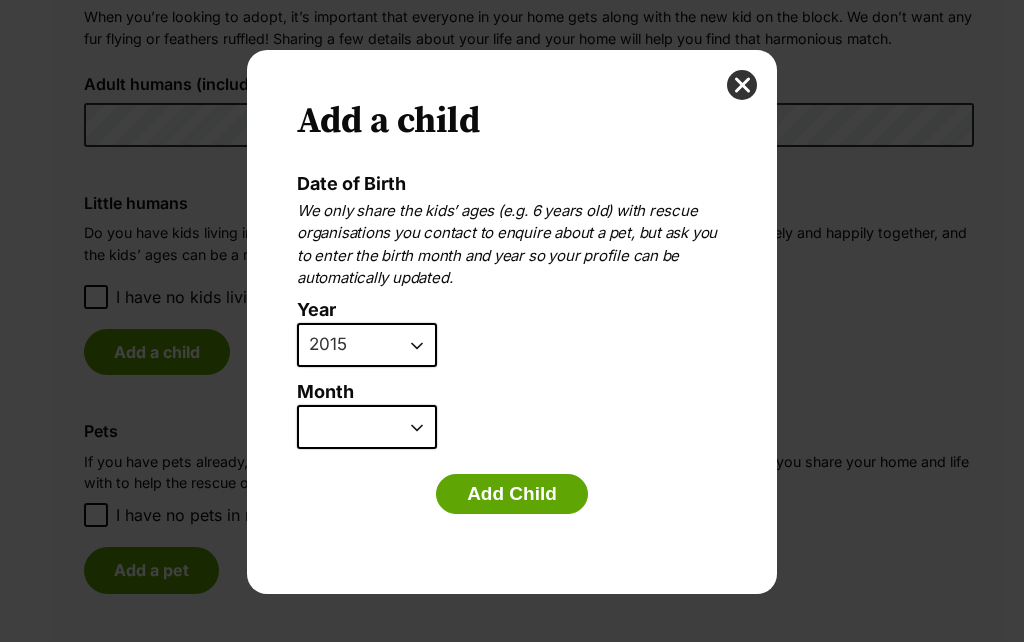 click on "January
February
March
April
May
June
July
August
September
October
November
December" at bounding box center [367, 427] 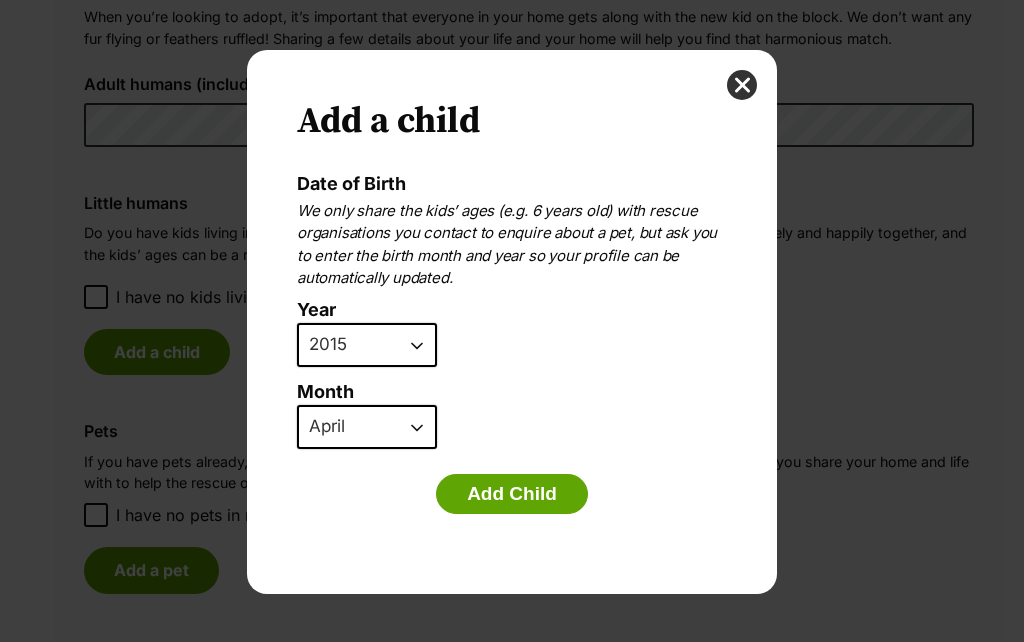 click on "Add Child" at bounding box center (512, 494) 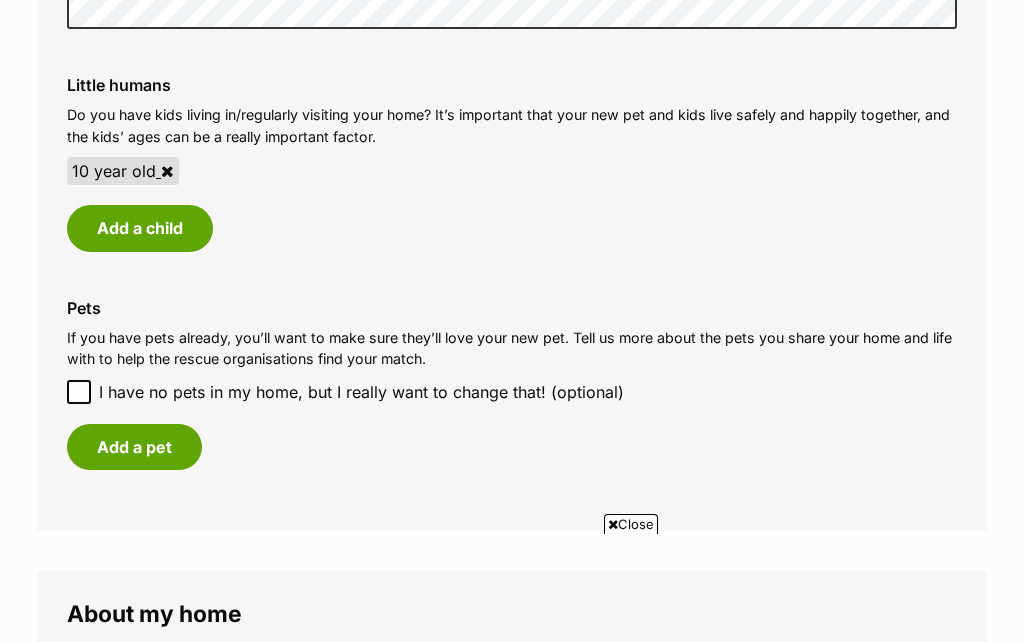 scroll, scrollTop: 1679, scrollLeft: 0, axis: vertical 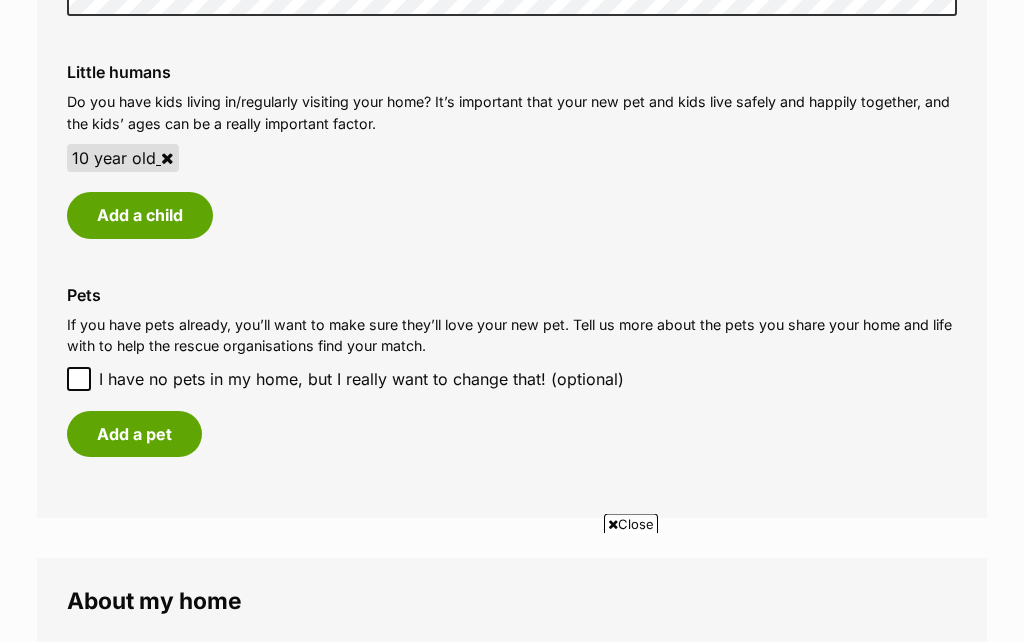 click on "Add a pet" at bounding box center [134, 435] 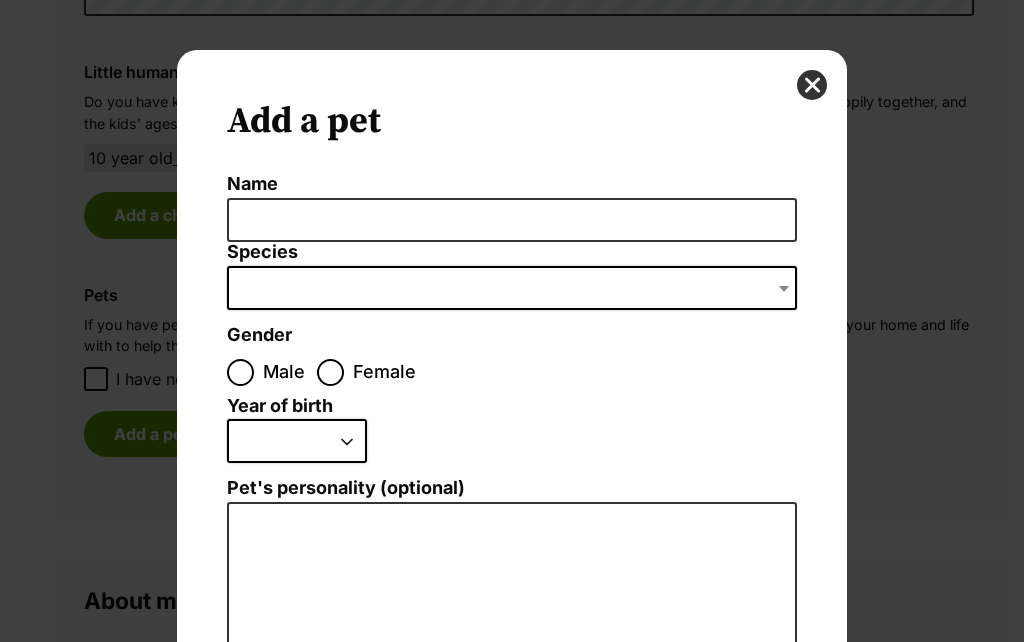 scroll, scrollTop: 0, scrollLeft: 0, axis: both 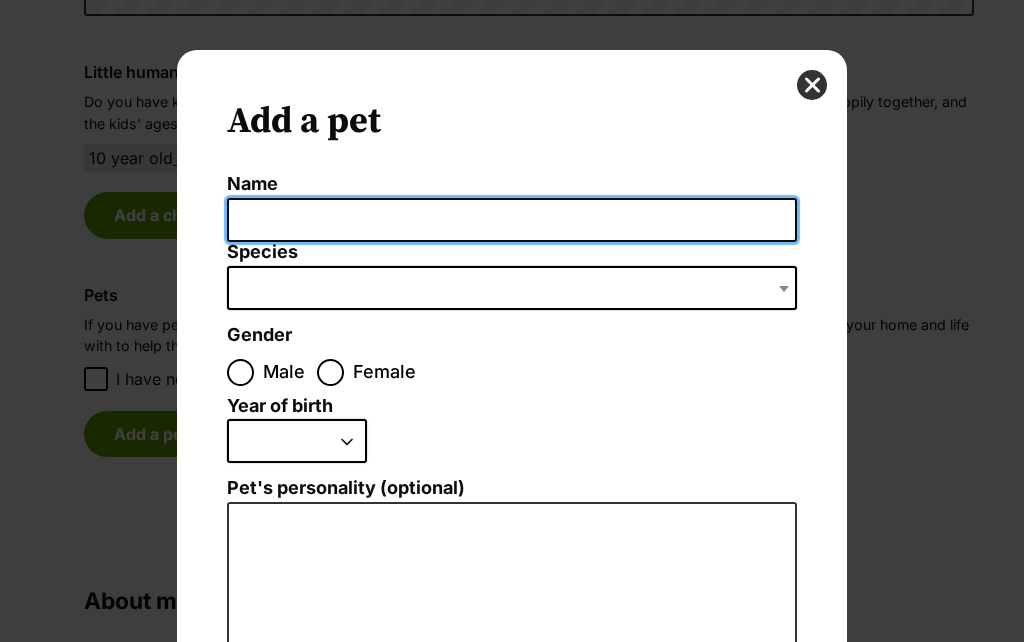 click on "Name" at bounding box center (512, 220) 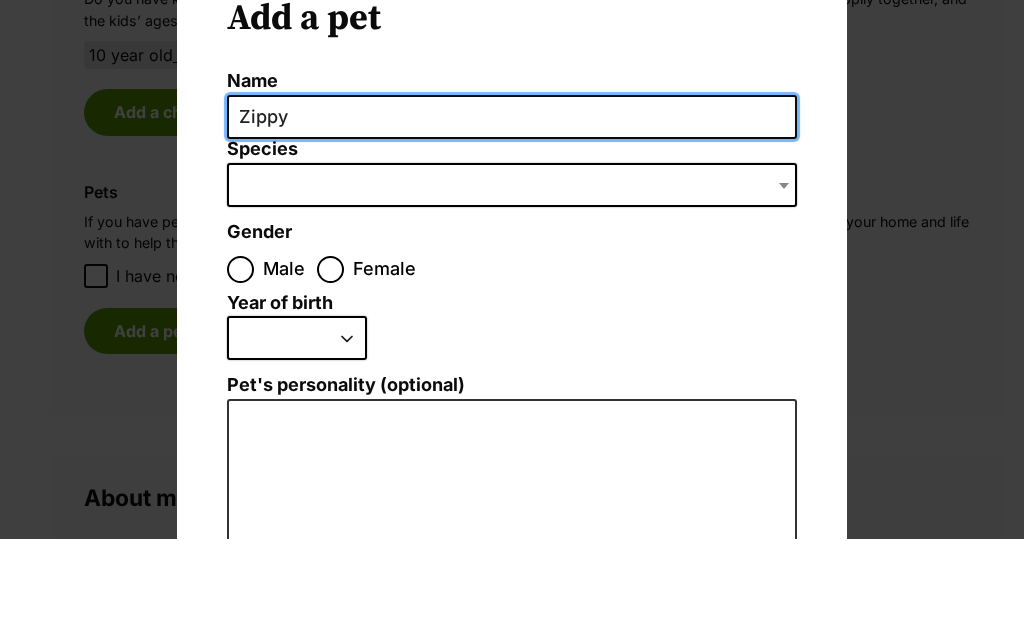 type on "Zippy" 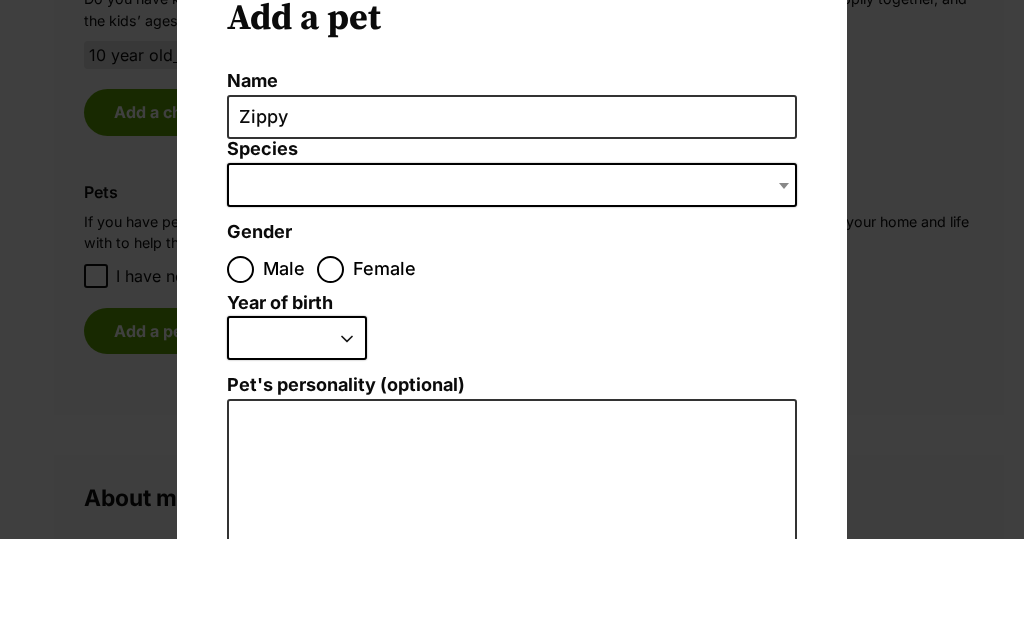 click at bounding box center [512, 288] 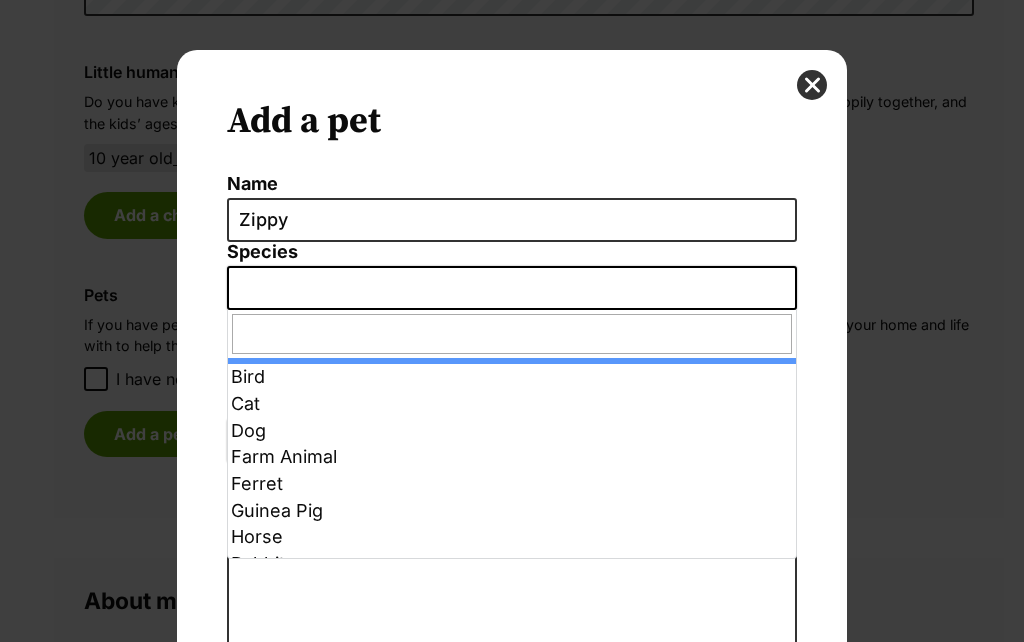 select on "1" 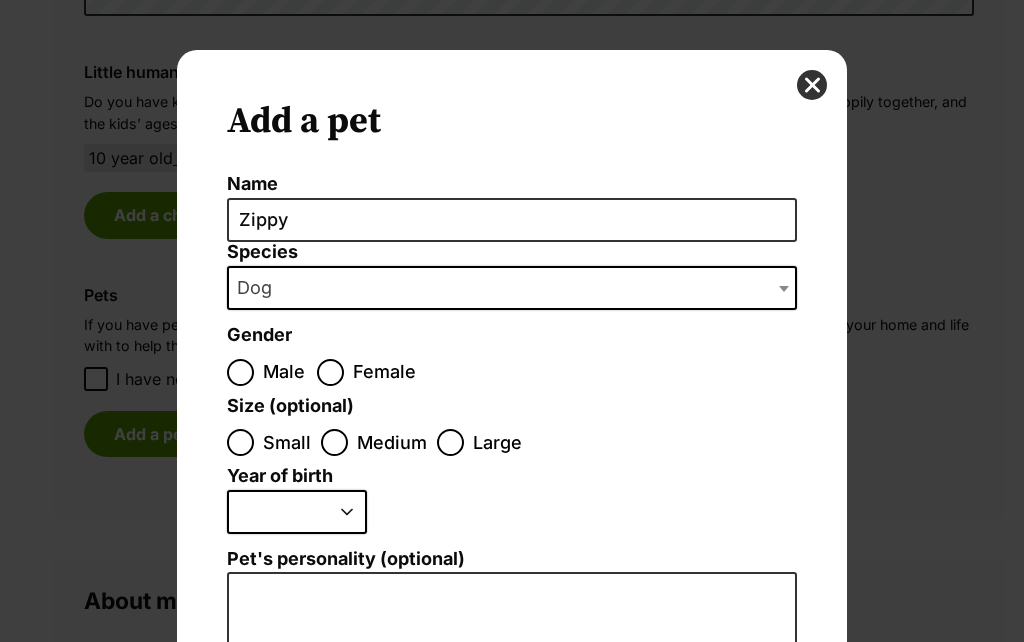 click on "Female" at bounding box center [330, 372] 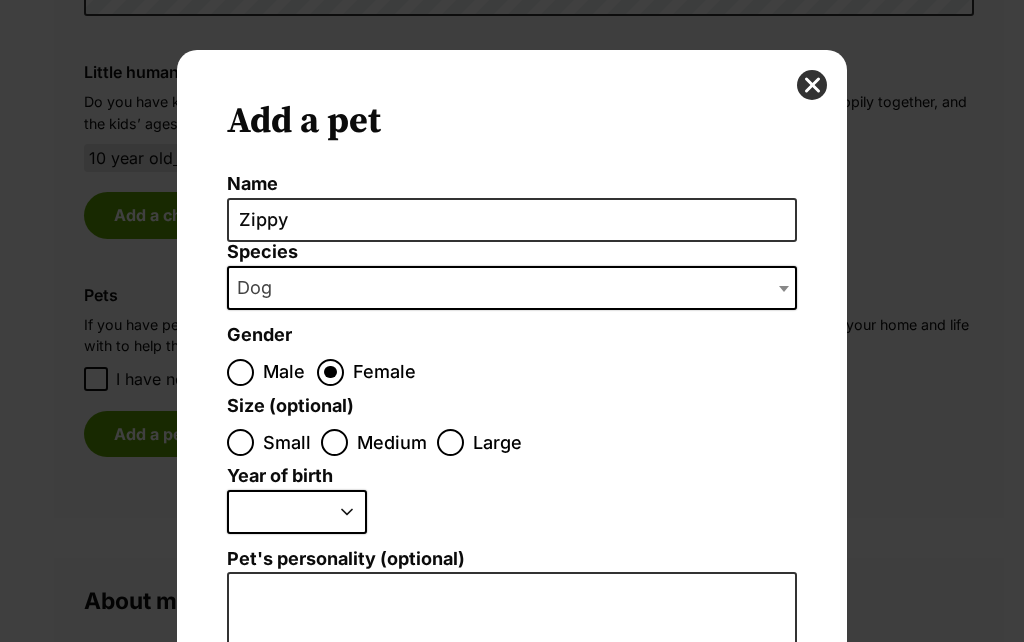 click on "Small" at bounding box center [240, 442] 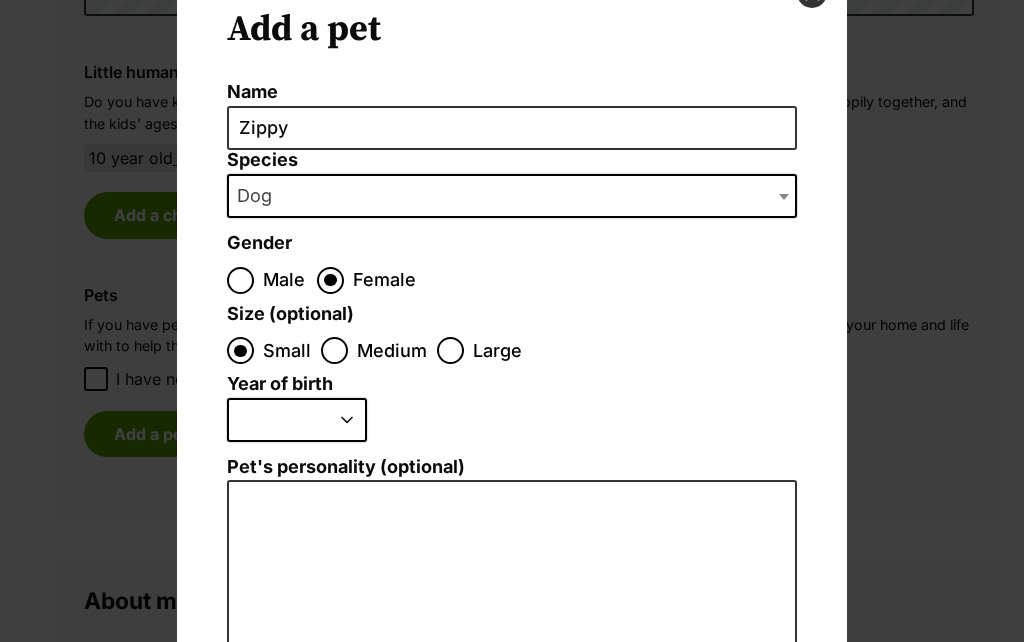 scroll, scrollTop: 94, scrollLeft: 0, axis: vertical 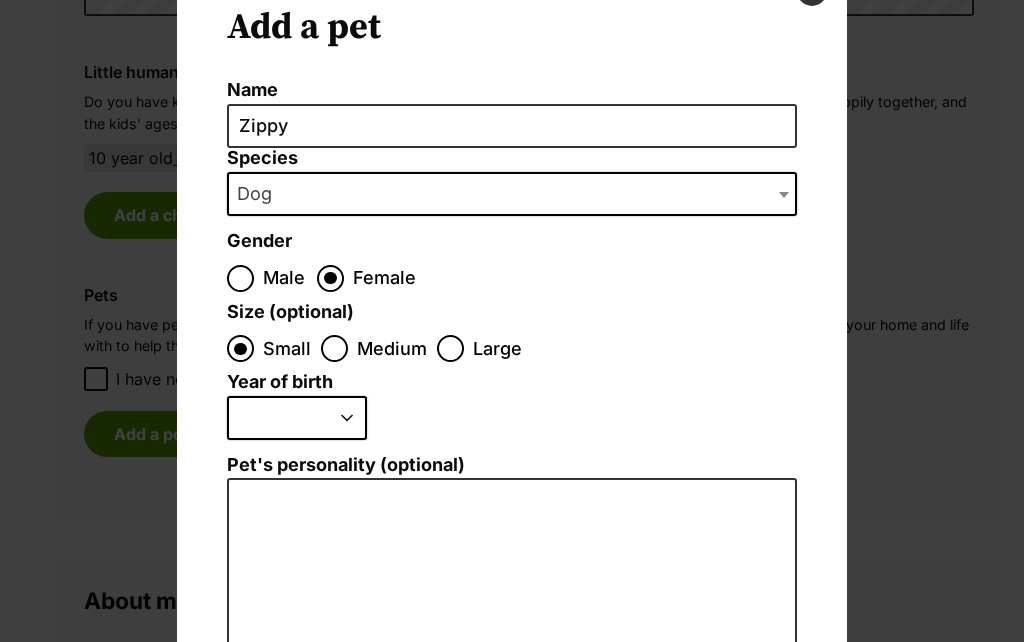 click on "2025
2024
2023
2022
2021
2020
2019
2018
2017
2016
2015
2014
2013
2012
2011
2010
2009
2008
2007
2006
2005
2004
2003
2002
2001
2000
1999
1998
1997
1996
1995" at bounding box center [297, 418] 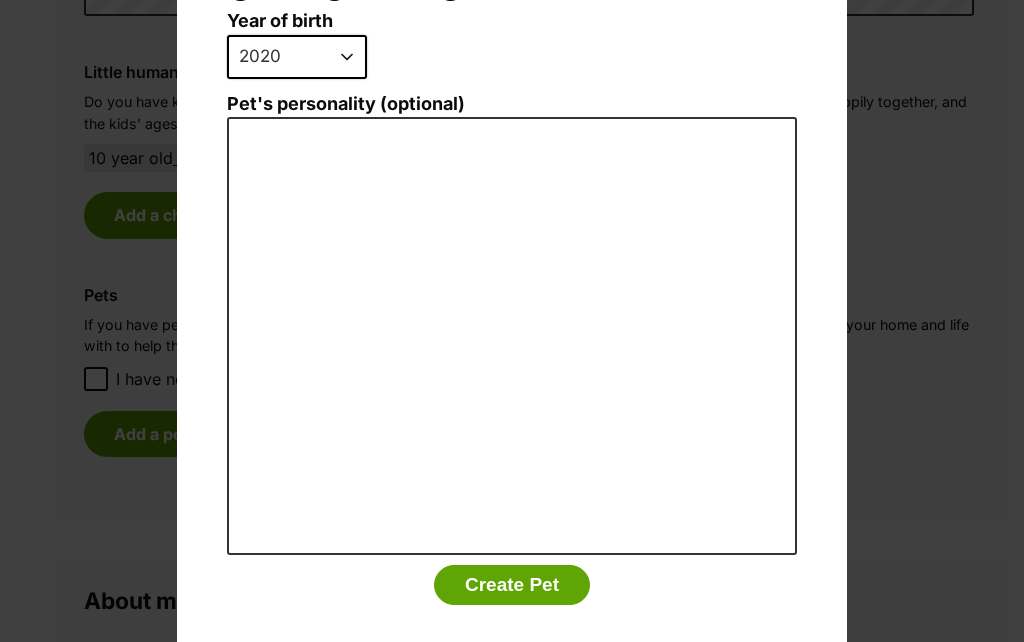 scroll, scrollTop: 456, scrollLeft: 0, axis: vertical 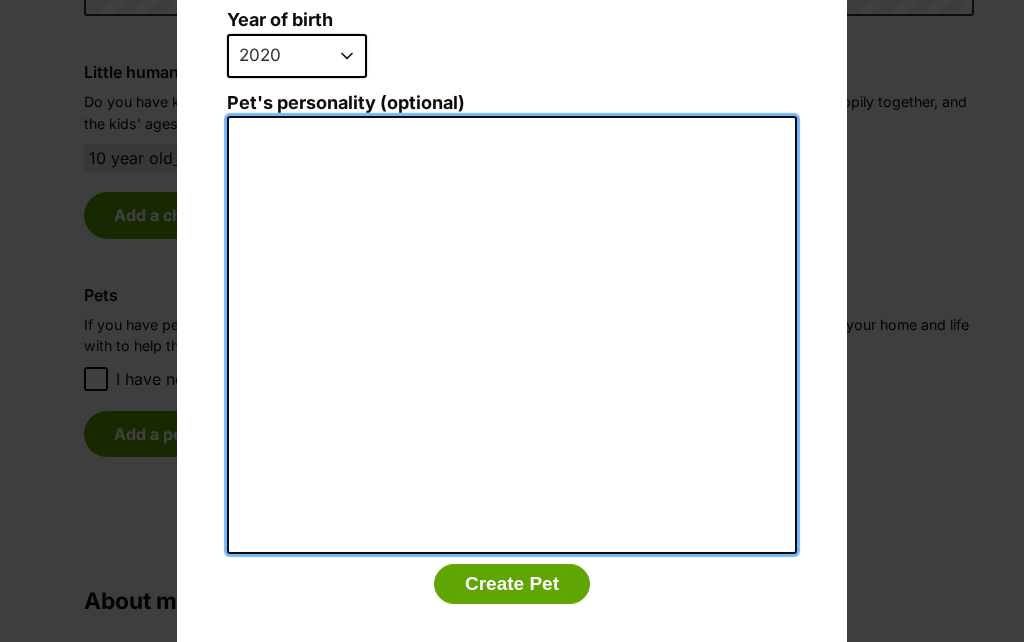click on "Pet's personality (optional)" at bounding box center (512, 335) 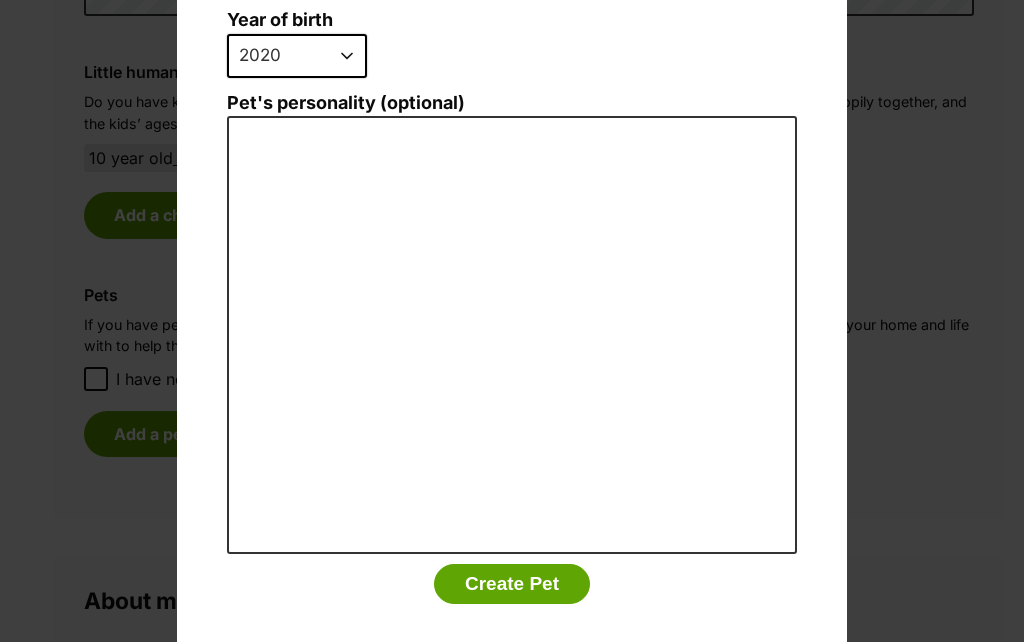click on "Create Pet" at bounding box center [512, 584] 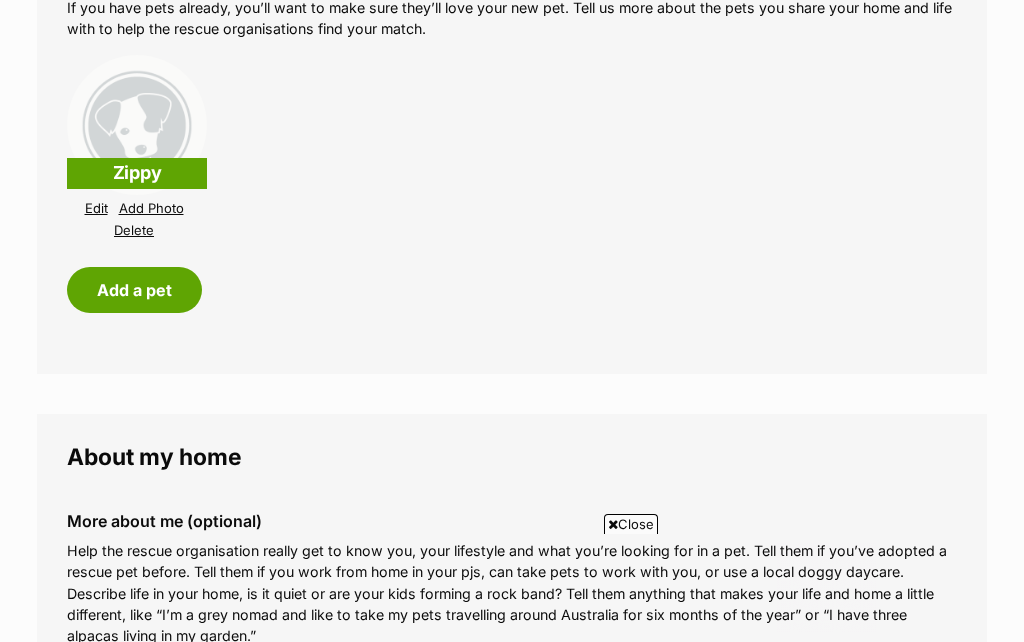 scroll, scrollTop: 1994, scrollLeft: 0, axis: vertical 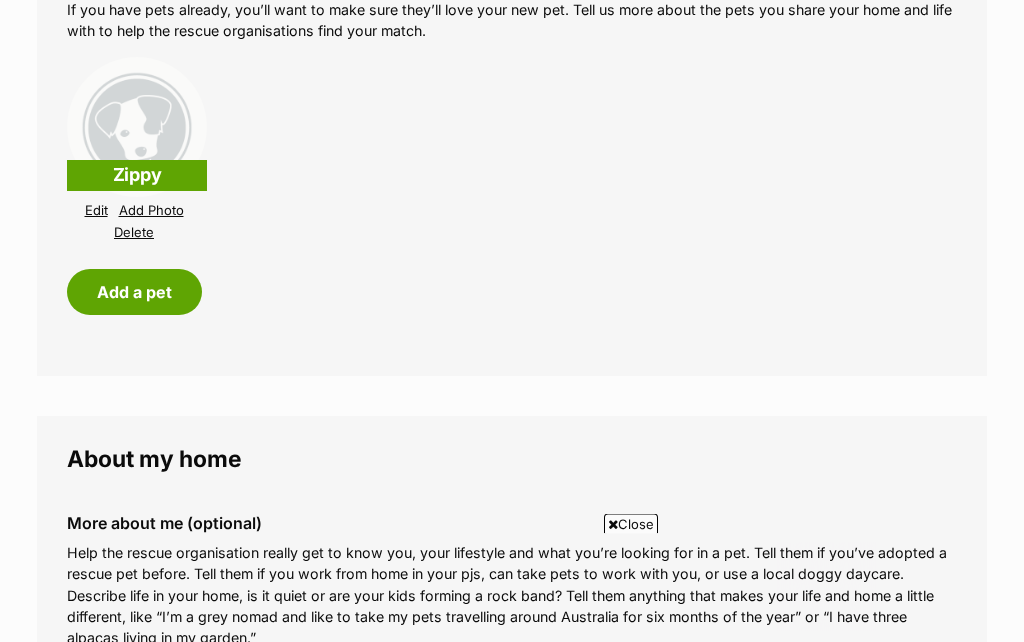 click at bounding box center [137, 128] 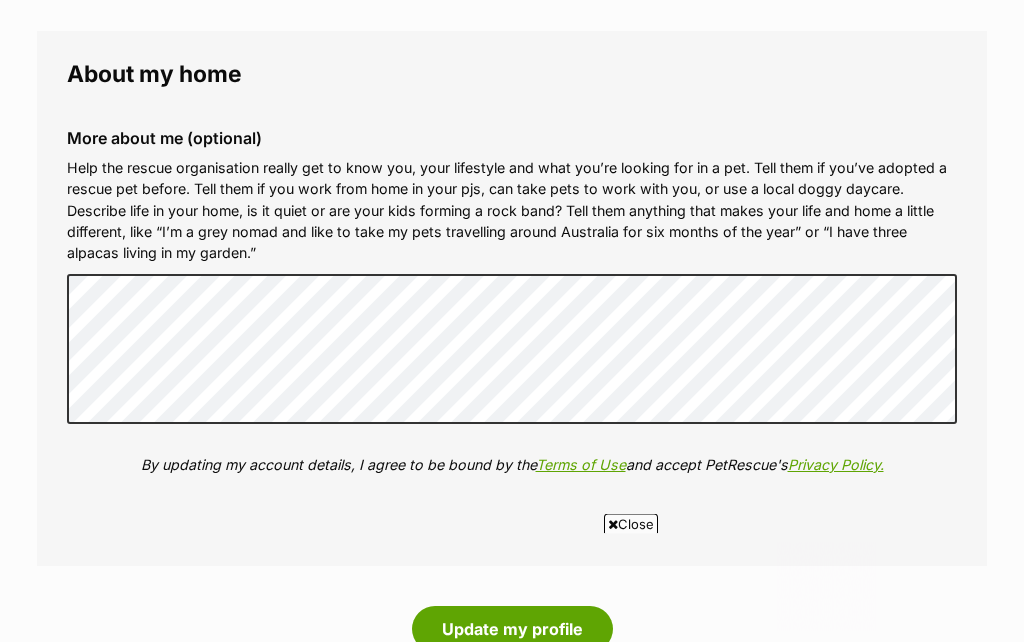 scroll, scrollTop: 2370, scrollLeft: 0, axis: vertical 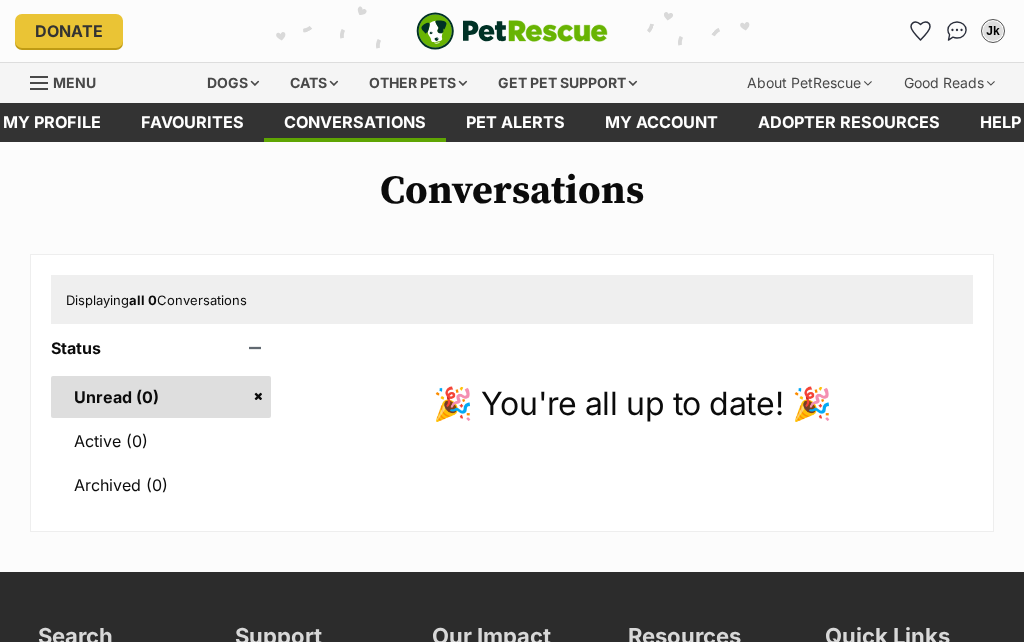 click on "Dogs" at bounding box center (233, 83) 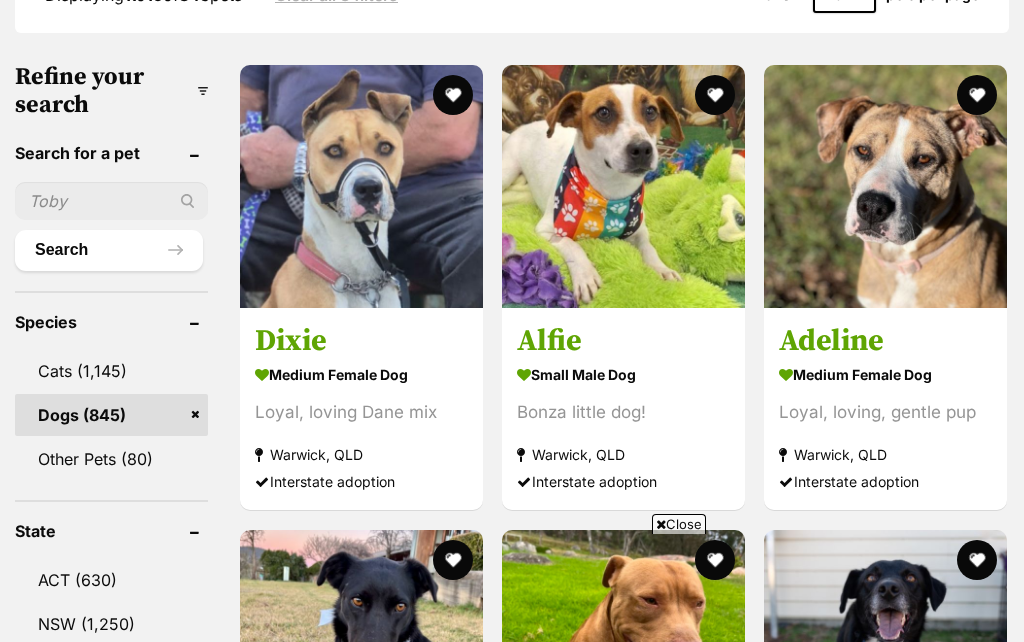 scroll, scrollTop: 703, scrollLeft: 0, axis: vertical 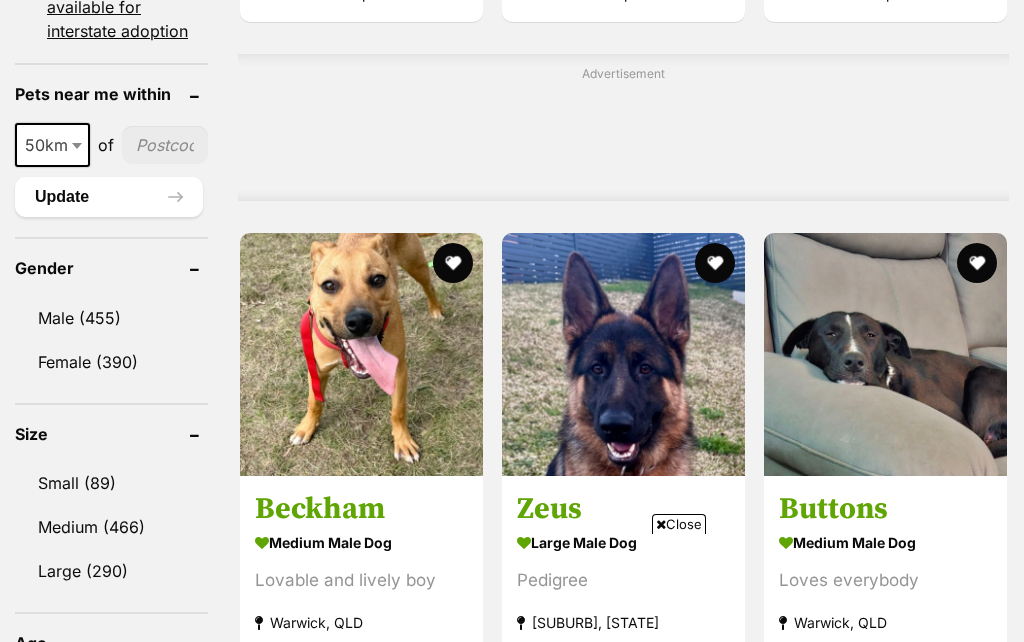click at bounding box center (165, 145) 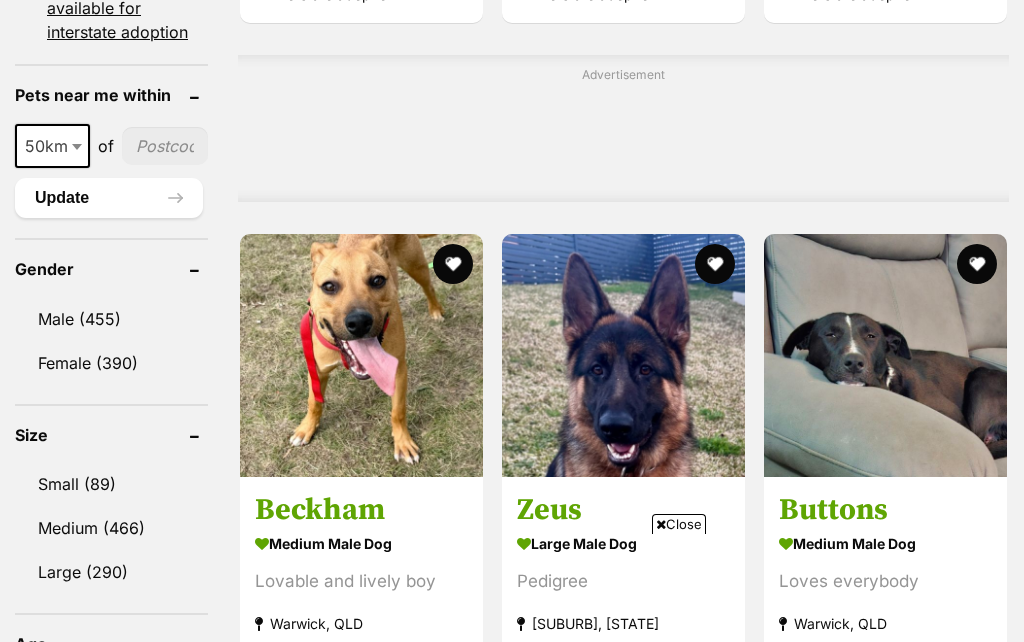 type on "4" 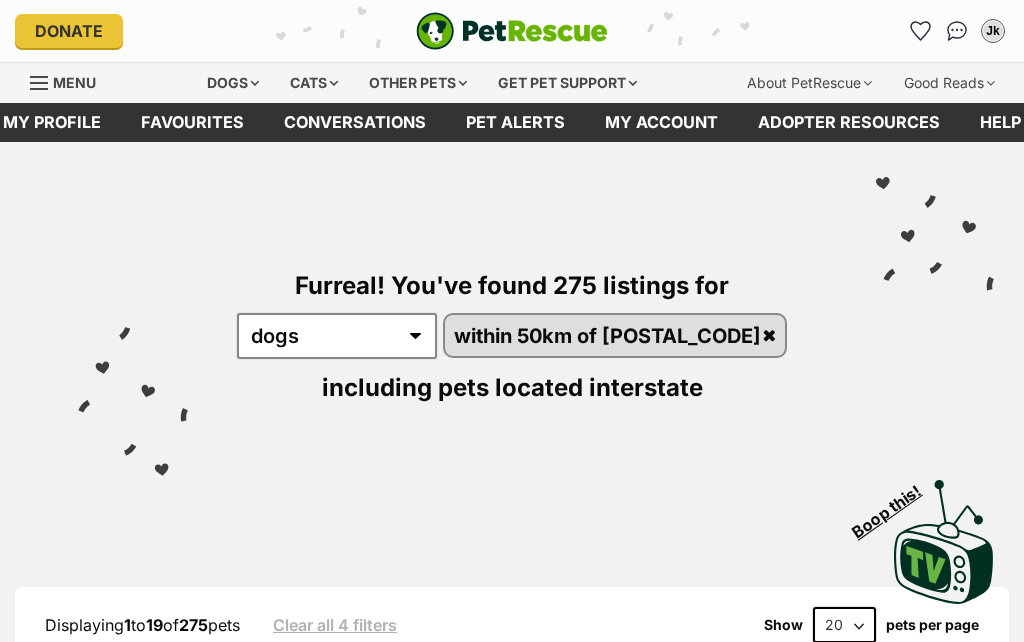 scroll, scrollTop: 0, scrollLeft: 0, axis: both 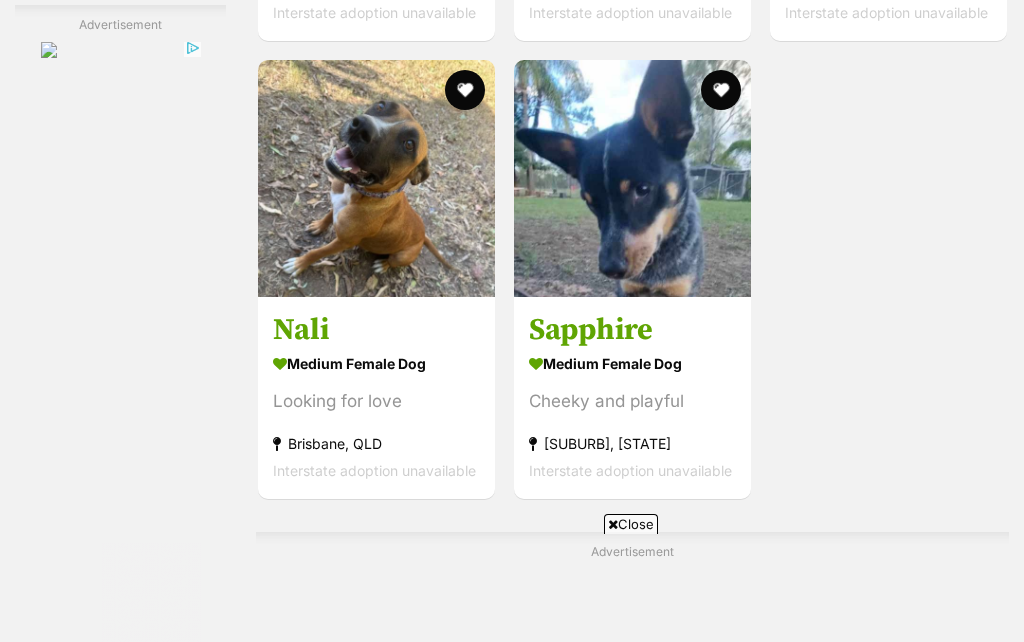 click at bounding box center (632, 178) 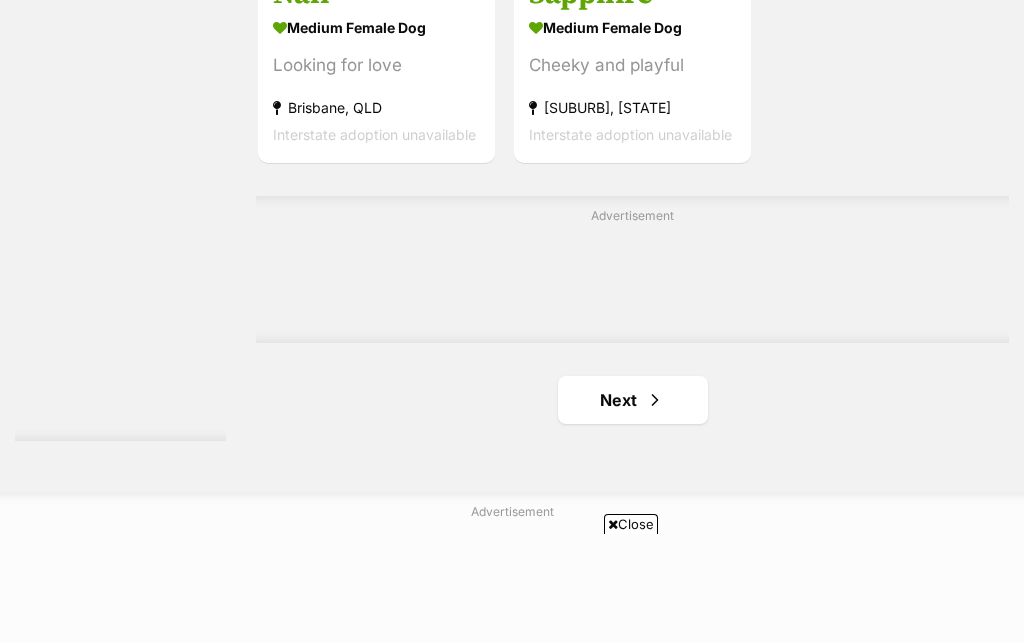 scroll, scrollTop: 4105, scrollLeft: 0, axis: vertical 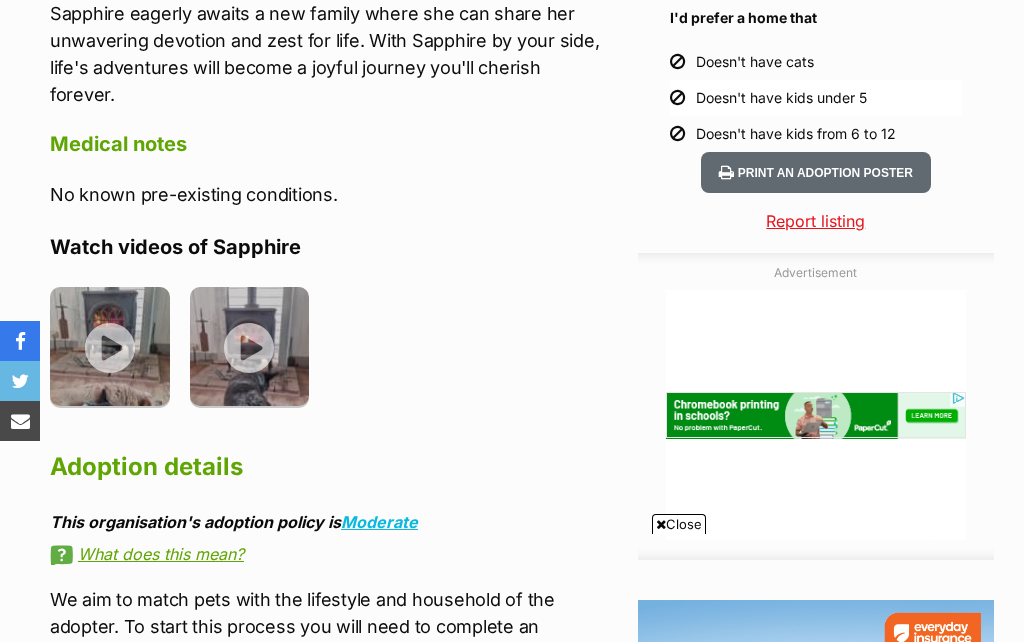 click at bounding box center (110, 347) 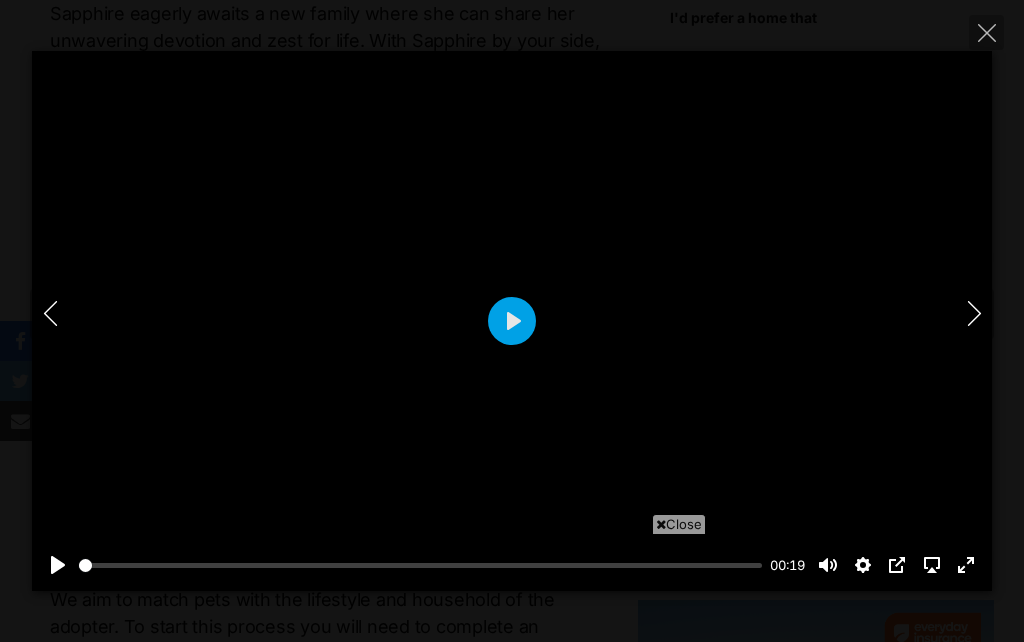 click on "Play" at bounding box center (512, 321) 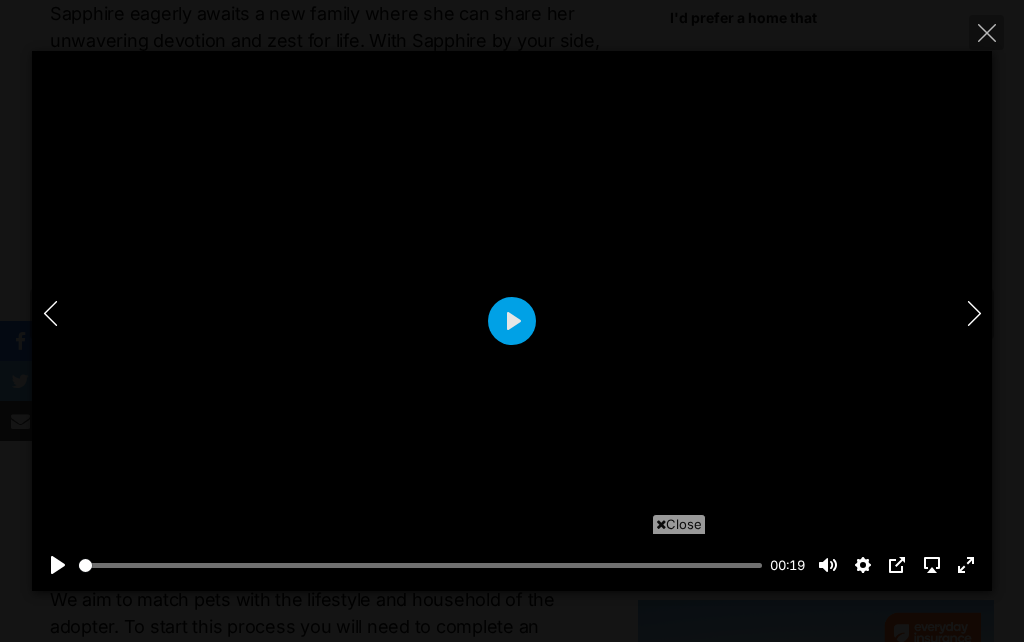 click on "Play" at bounding box center (512, 321) 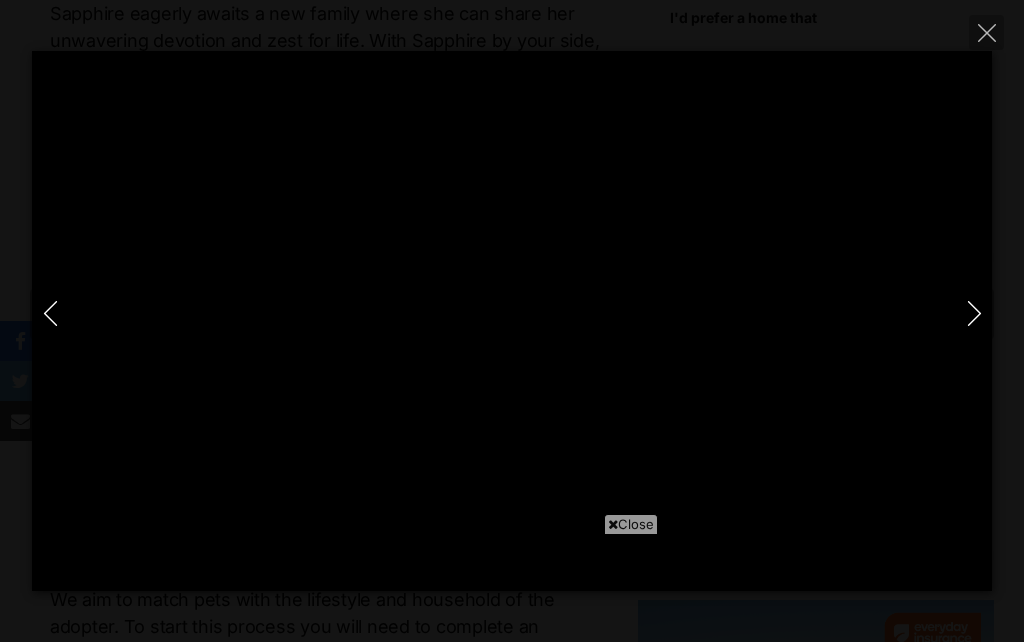 scroll, scrollTop: 0, scrollLeft: 0, axis: both 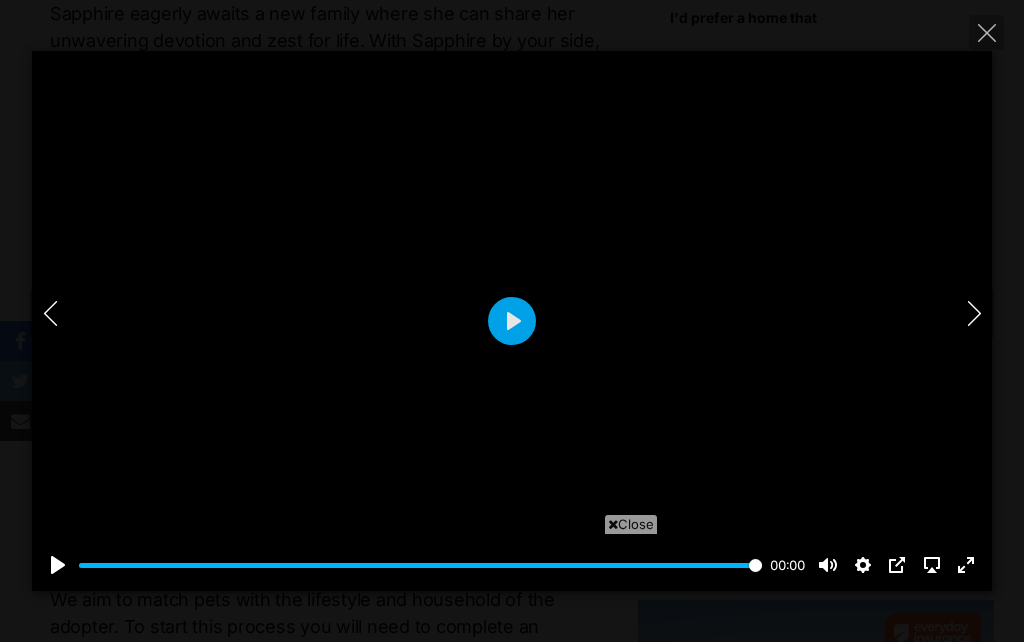click at bounding box center [986, 32] 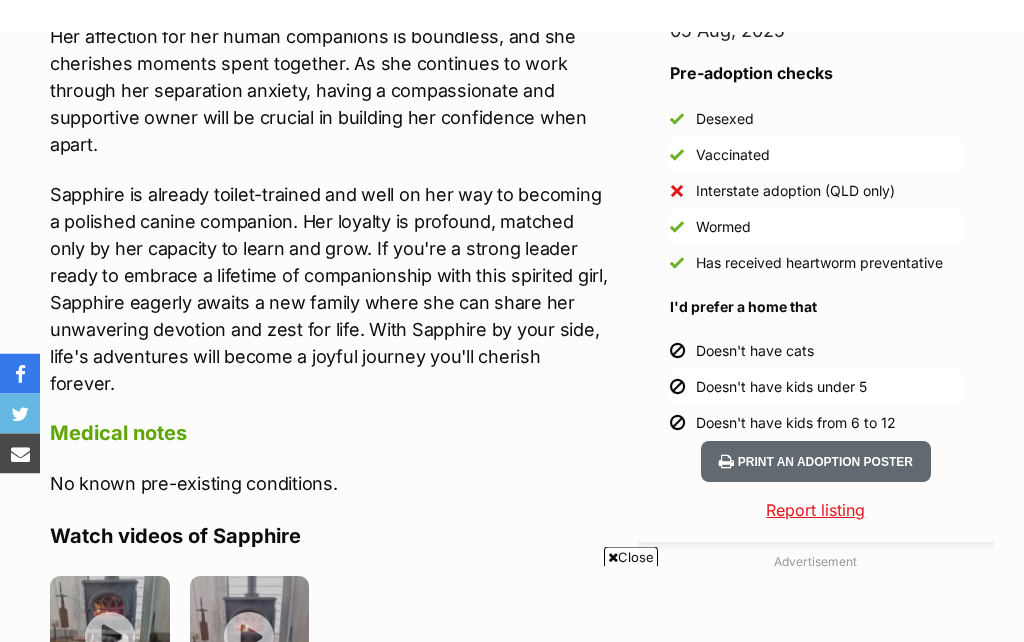 scroll, scrollTop: 1790, scrollLeft: 0, axis: vertical 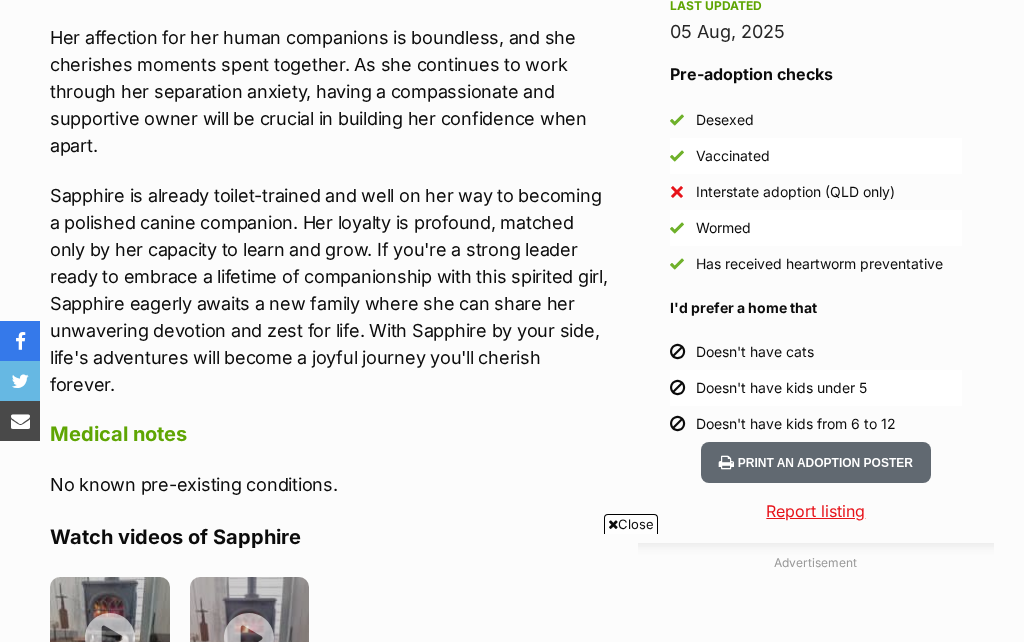 click at bounding box center (250, 637) 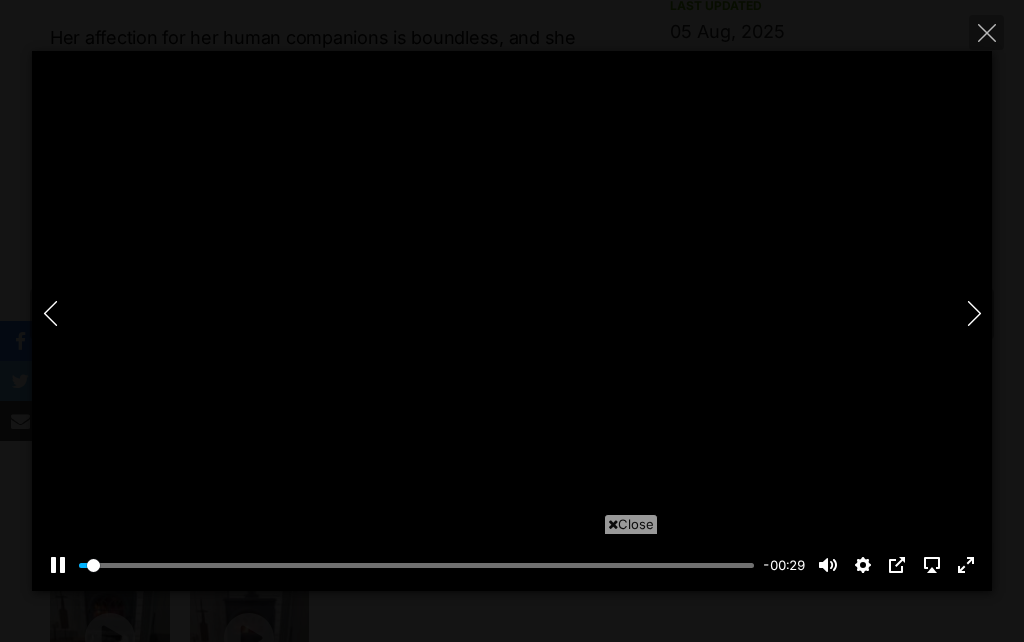 click at bounding box center (512, 321) 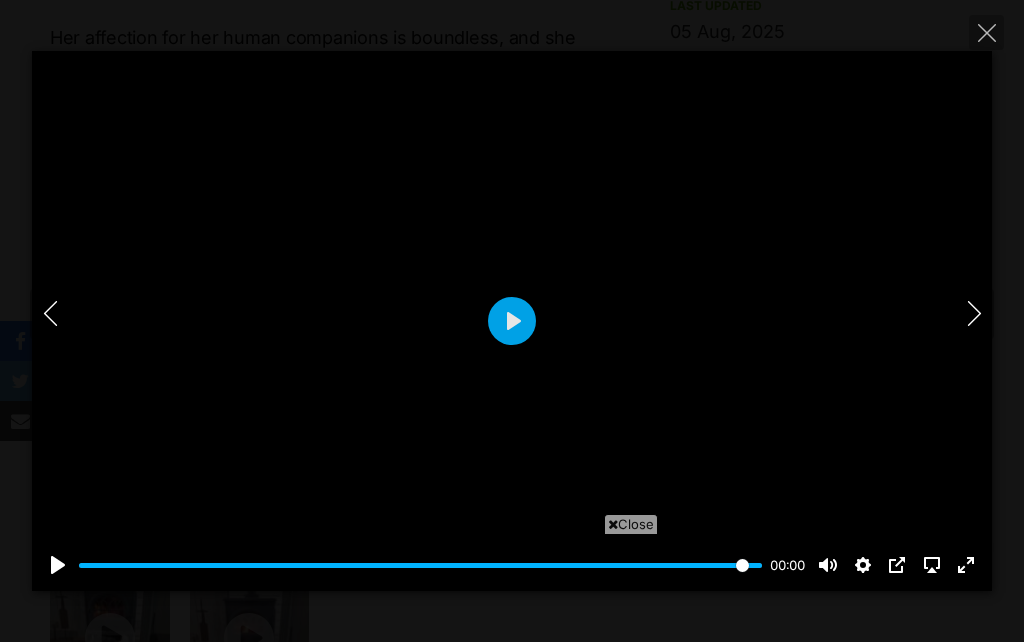 type on "100" 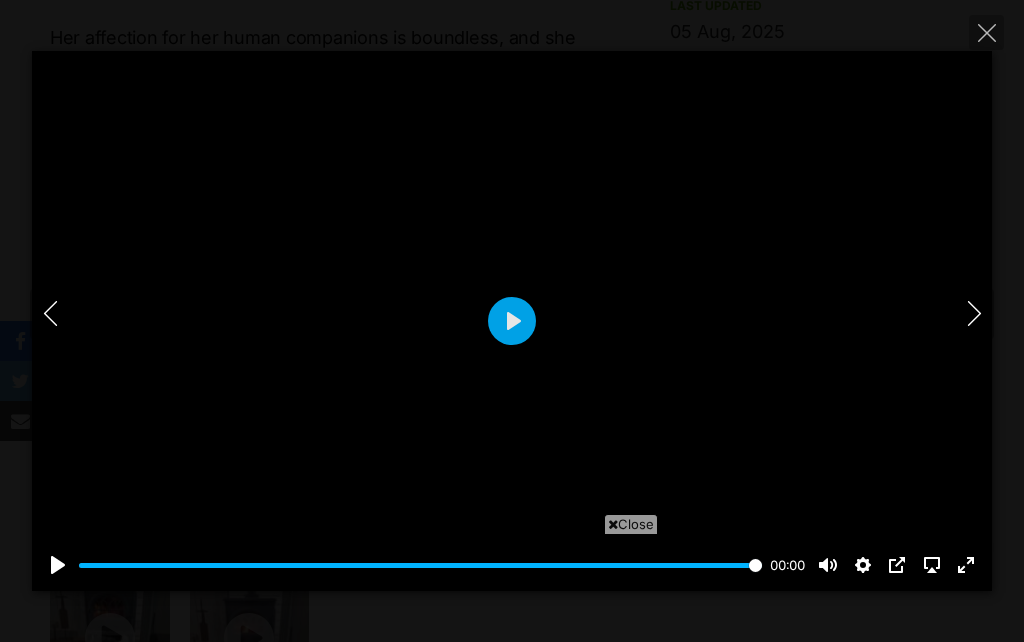 click 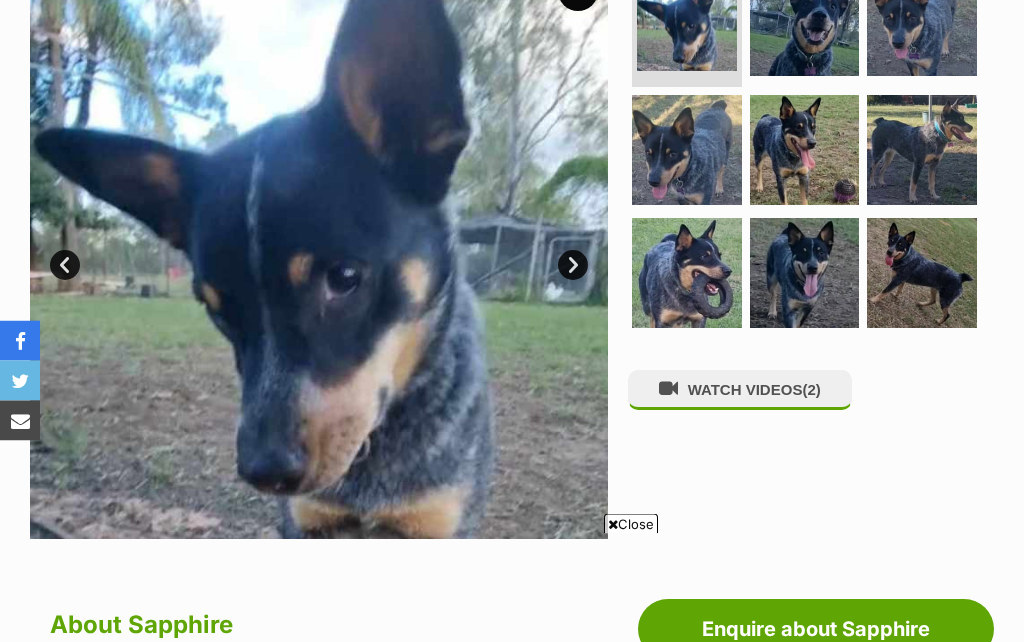 scroll, scrollTop: 391, scrollLeft: 0, axis: vertical 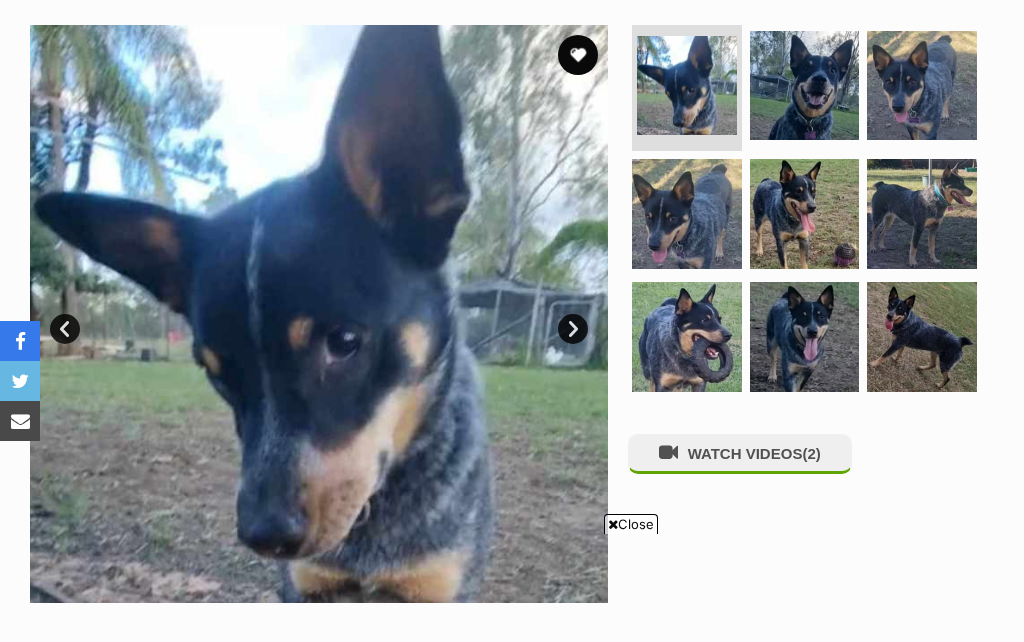 click at bounding box center [805, 86] 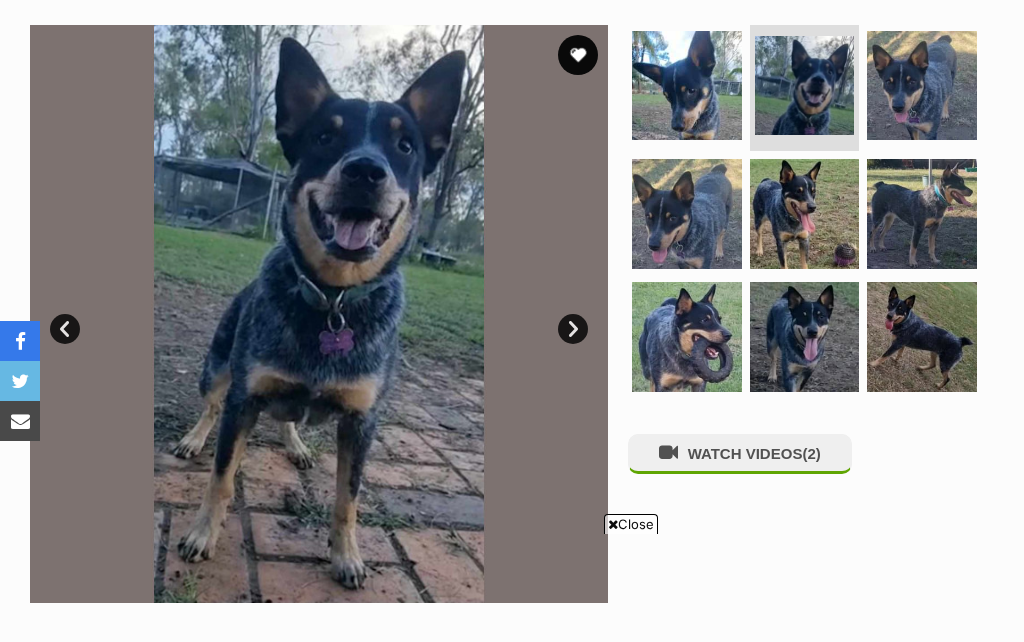 click at bounding box center [922, 86] 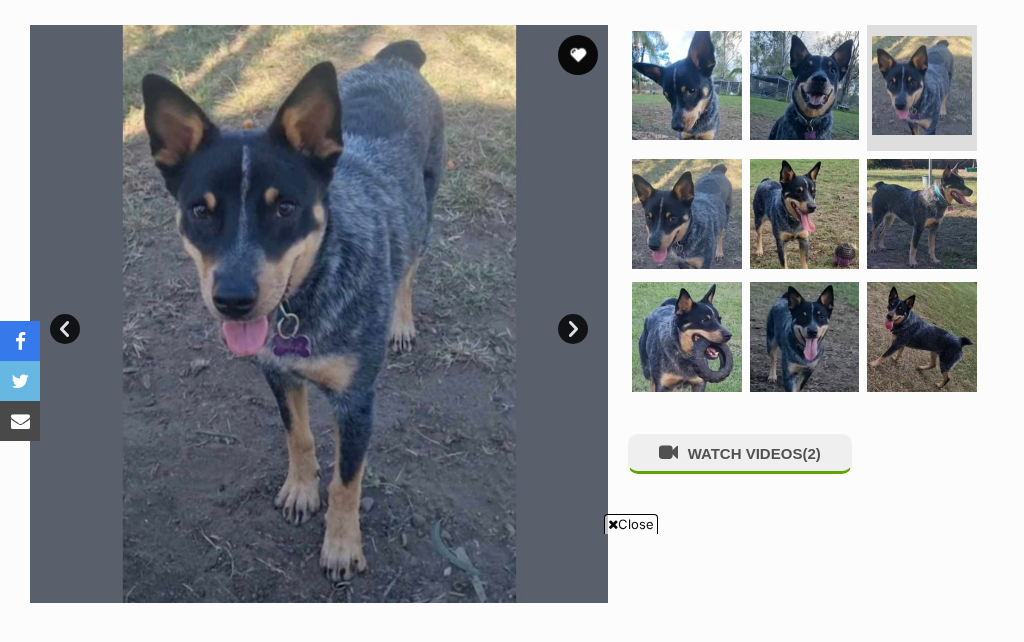 scroll, scrollTop: 0, scrollLeft: 0, axis: both 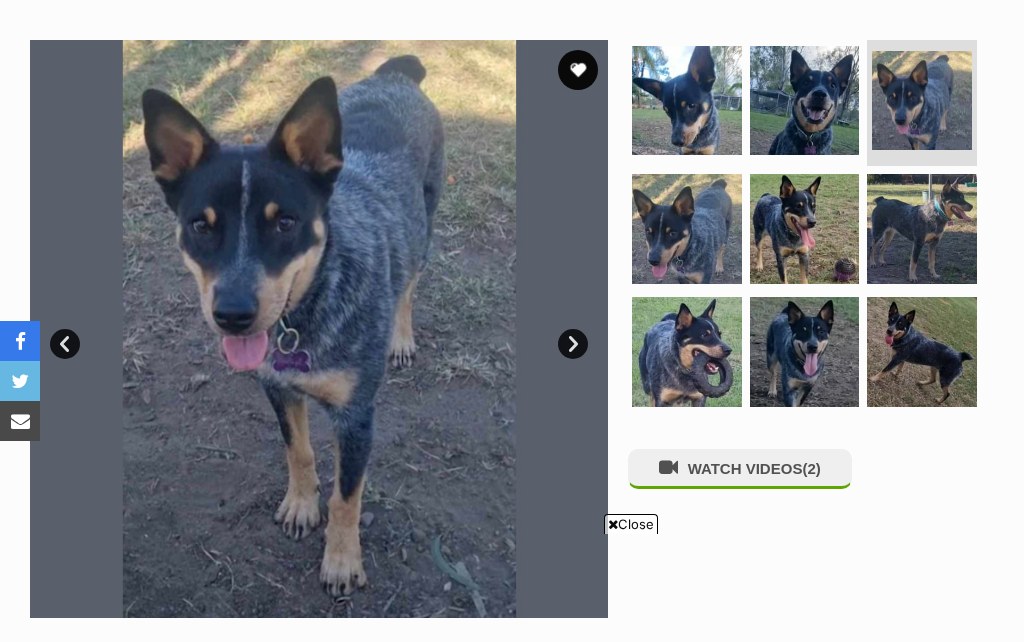 click at bounding box center [805, 229] 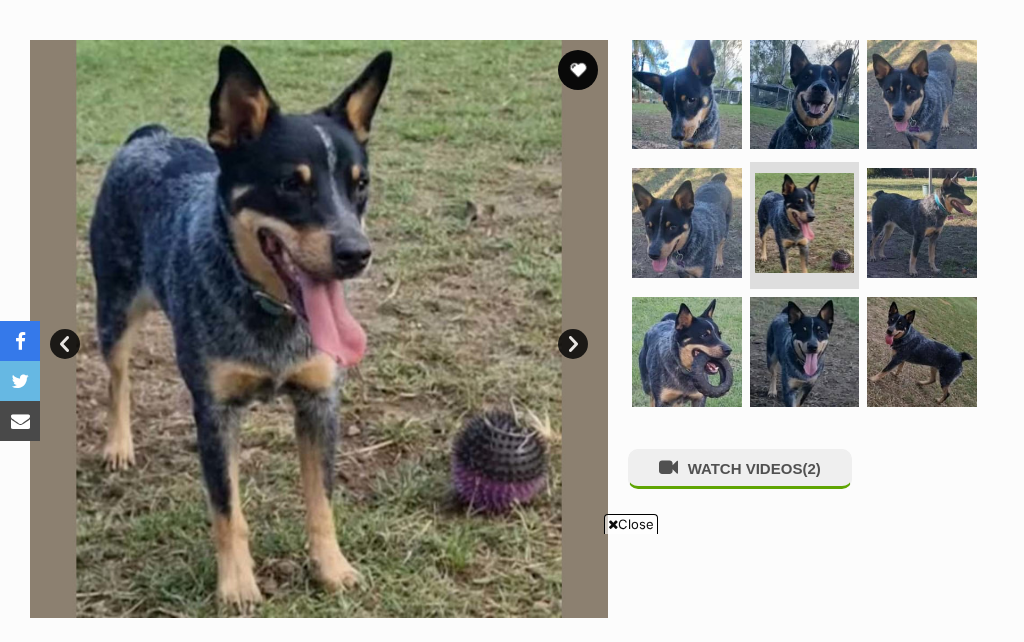 click at bounding box center (922, 223) 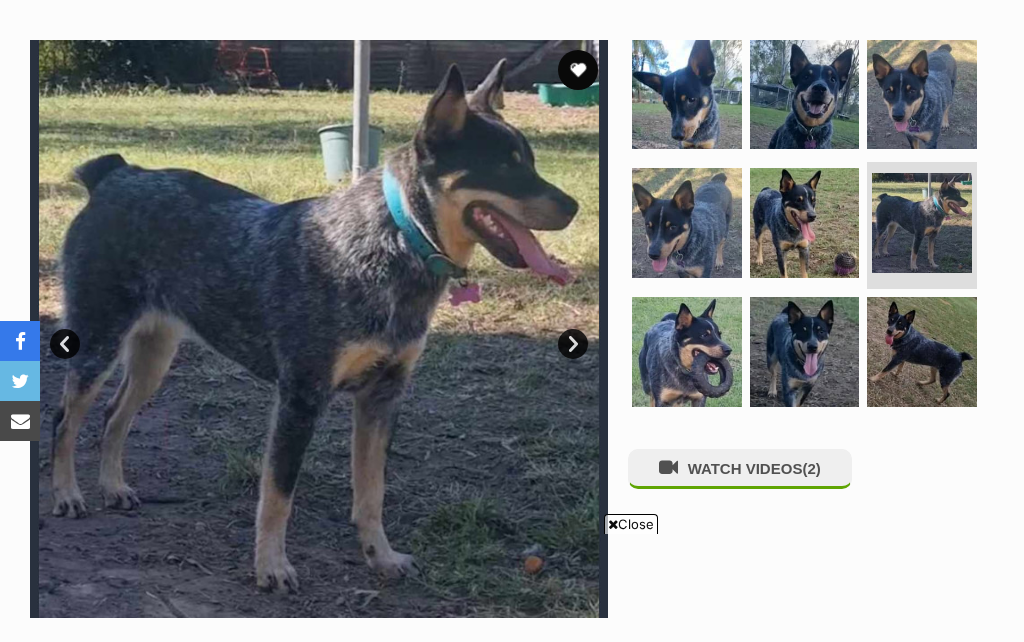 click at bounding box center [687, 352] 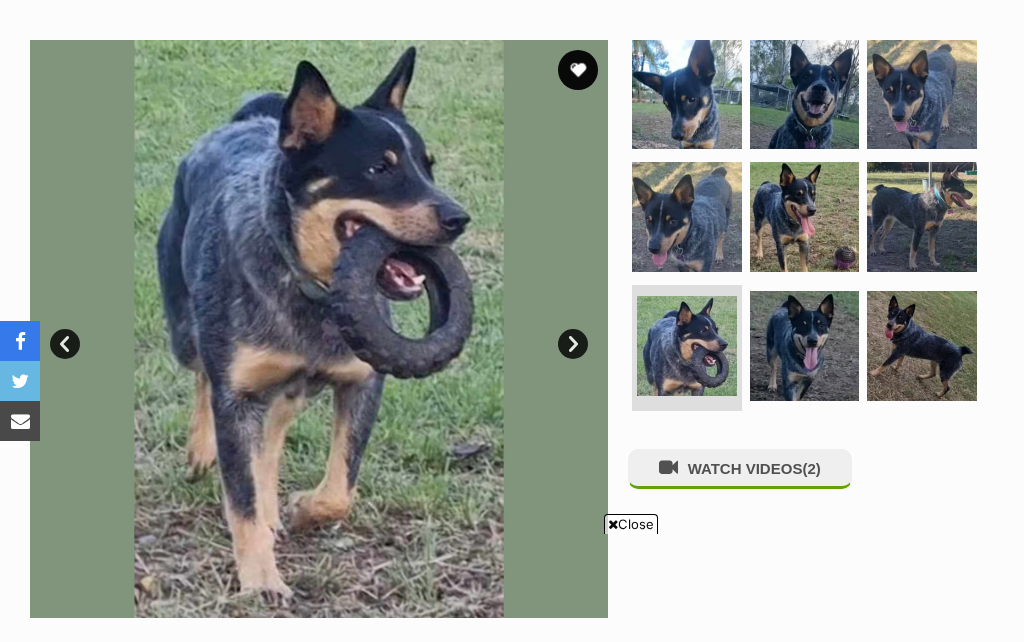 click at bounding box center (805, 346) 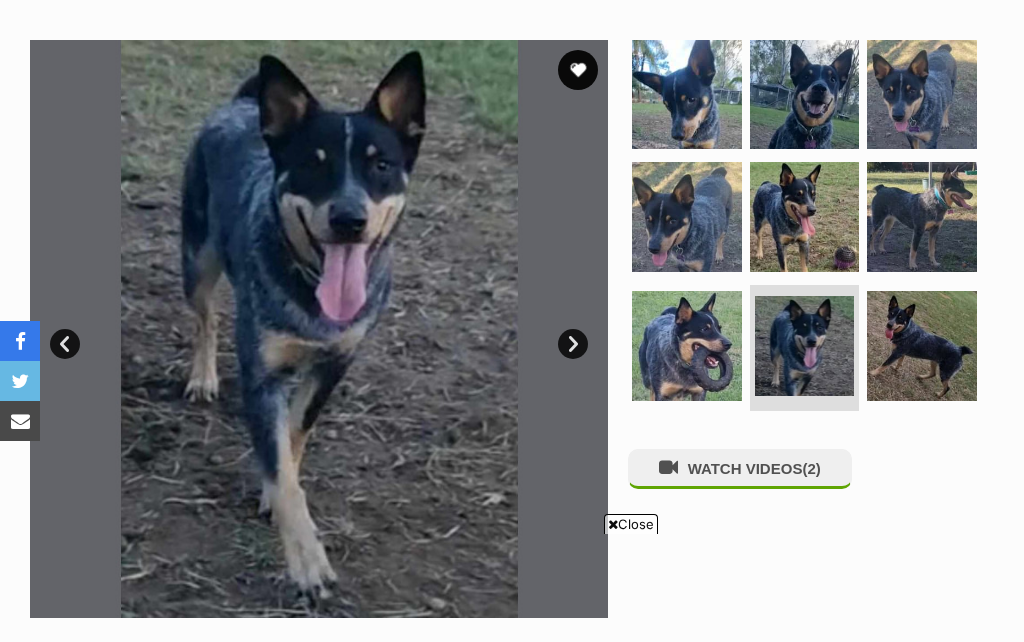 click at bounding box center [922, 346] 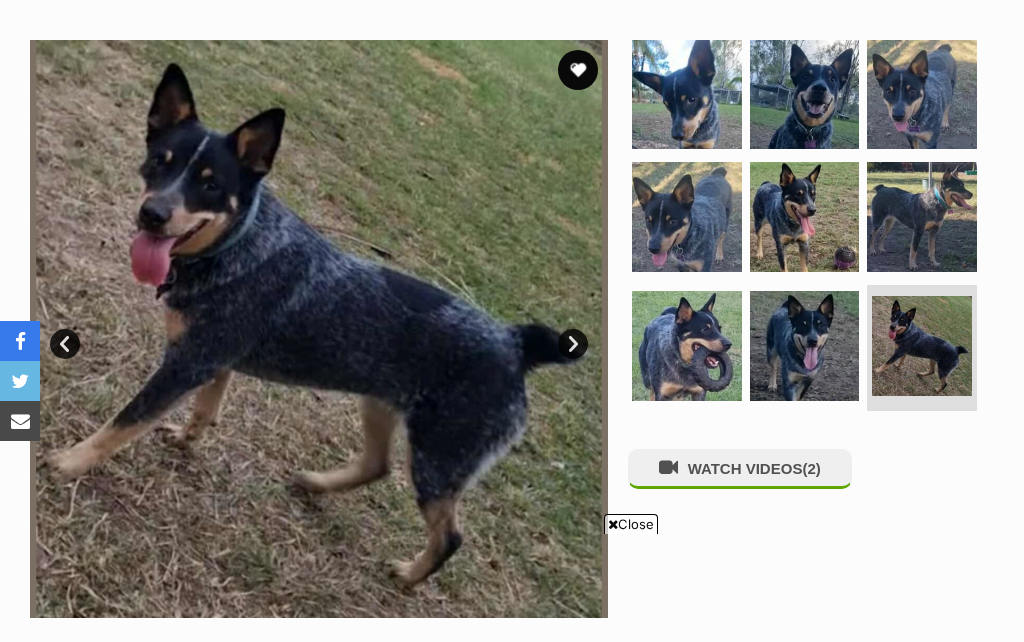 click on "WATCH VIDEOS
(2)" at bounding box center (740, 468) 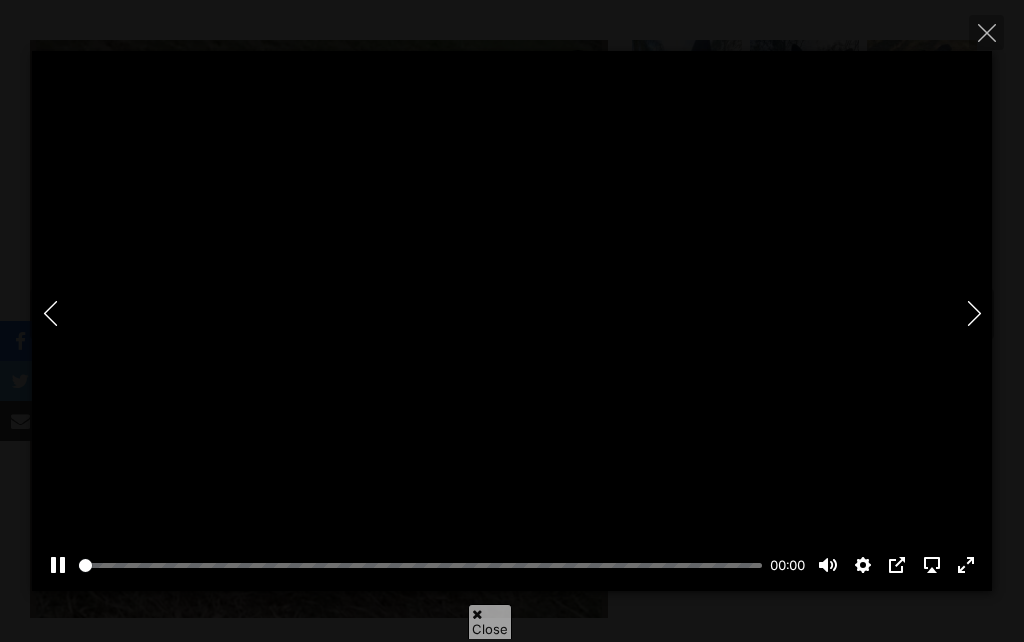 click on "Pause Play % buffered 00:00 00:00 Unmute Mute Disable captions Enable captions Settings Captions Disabled Quality undefined Speed Normal Captions Go back to previous menu Quality Go back to previous menu Speed Go back to previous menu 0.5× 0.75× Normal 1.25× 1.5× 1.75× 2× 4× PIP AirPlay Exit fullscreen Enter fullscreen Play" at bounding box center (512, 321) 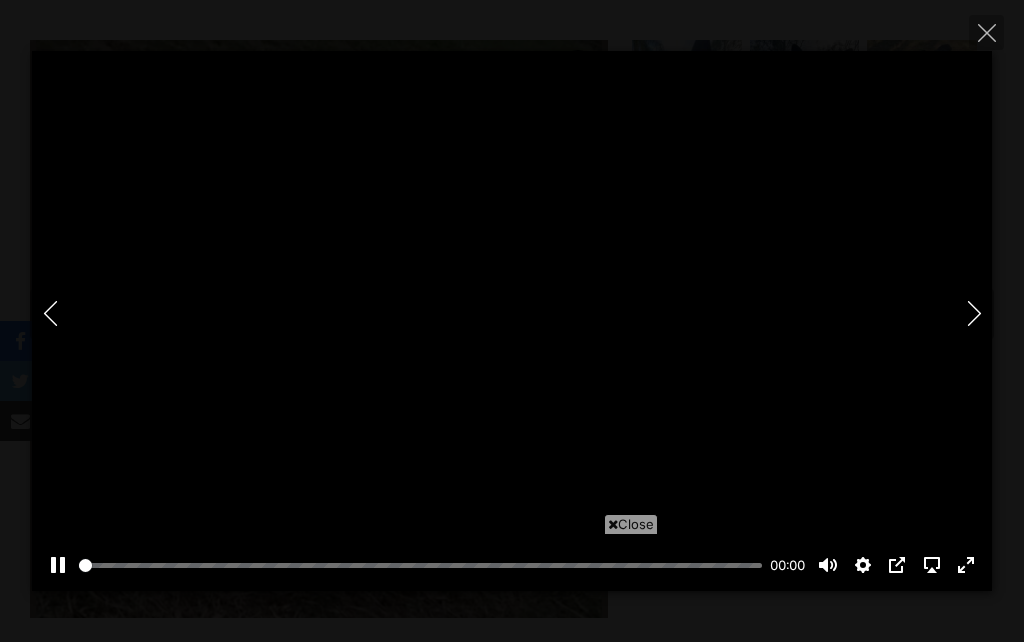 scroll, scrollTop: 0, scrollLeft: 0, axis: both 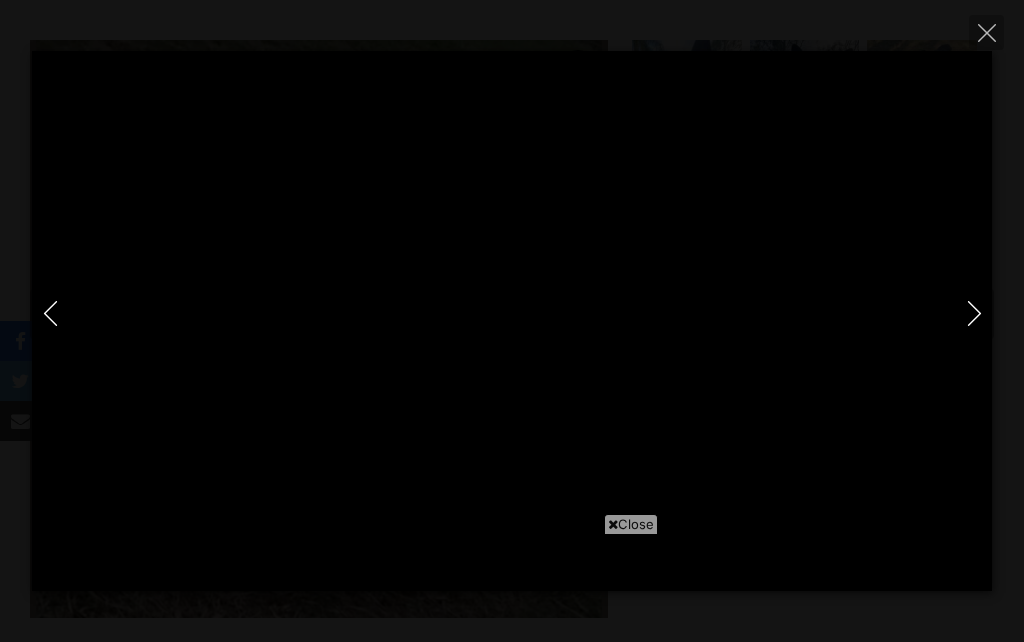 click 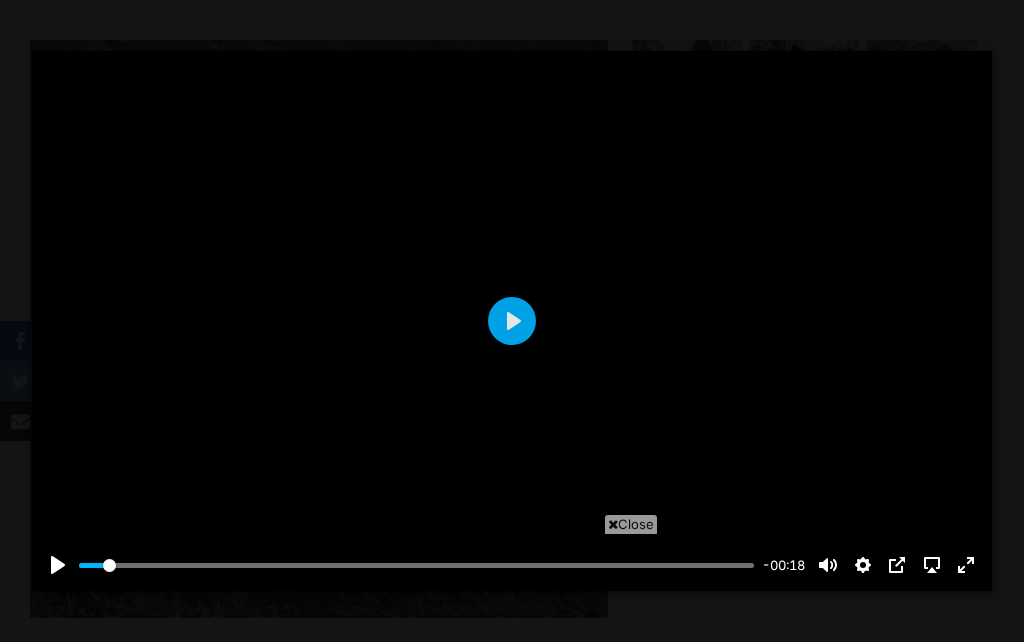 type on "5.21" 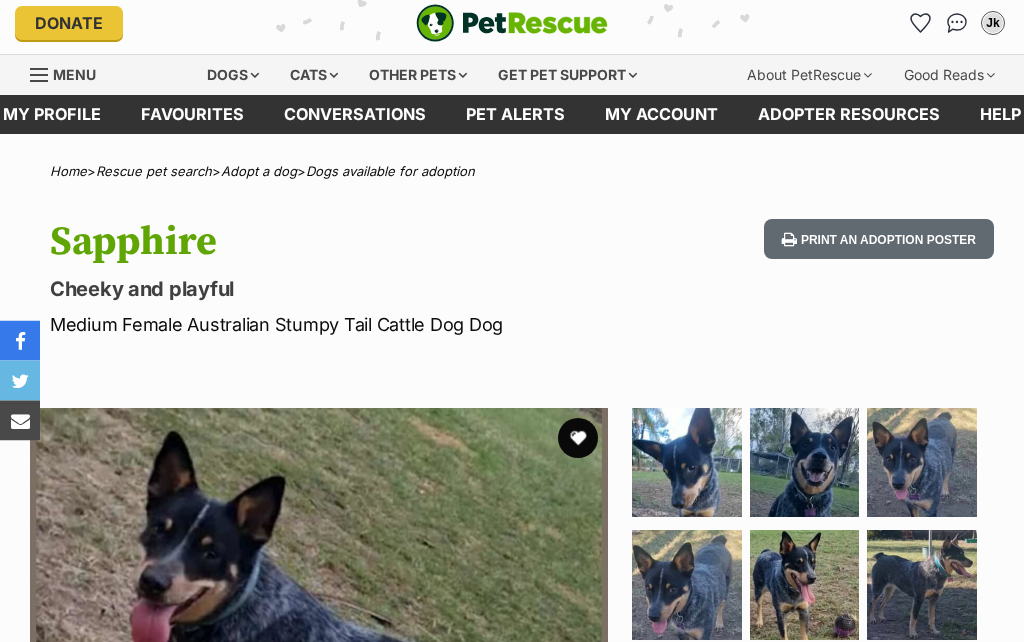 scroll, scrollTop: 0, scrollLeft: 0, axis: both 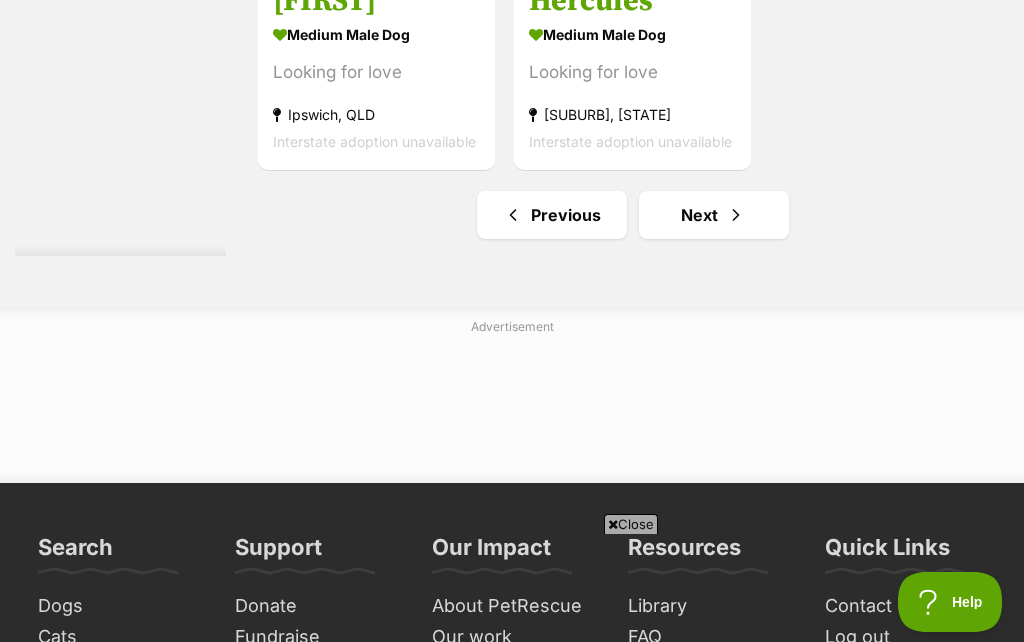 click on "Next" at bounding box center [714, 215] 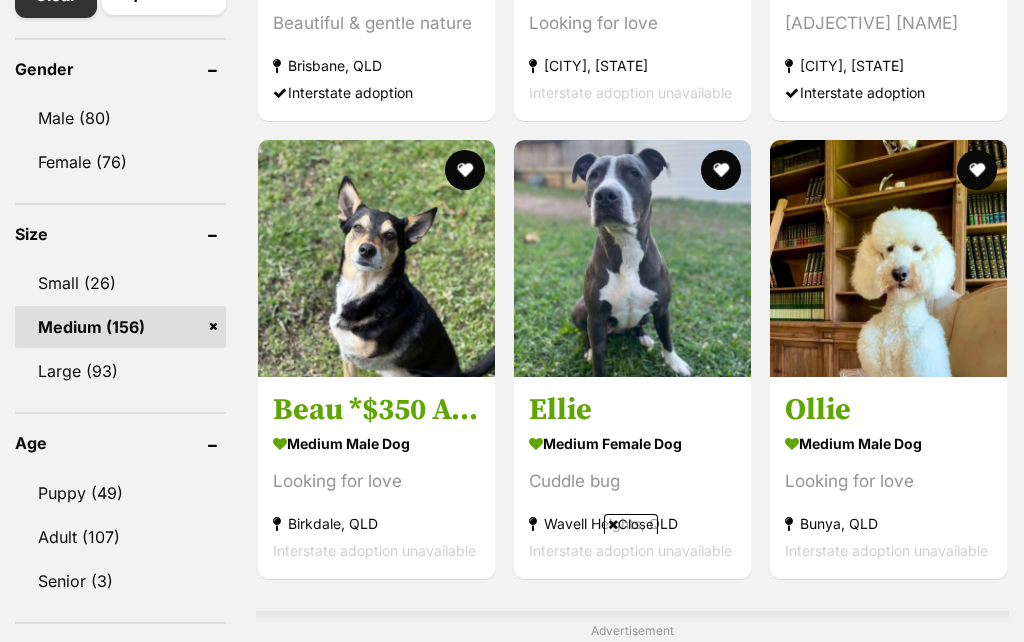 scroll, scrollTop: 1877, scrollLeft: 0, axis: vertical 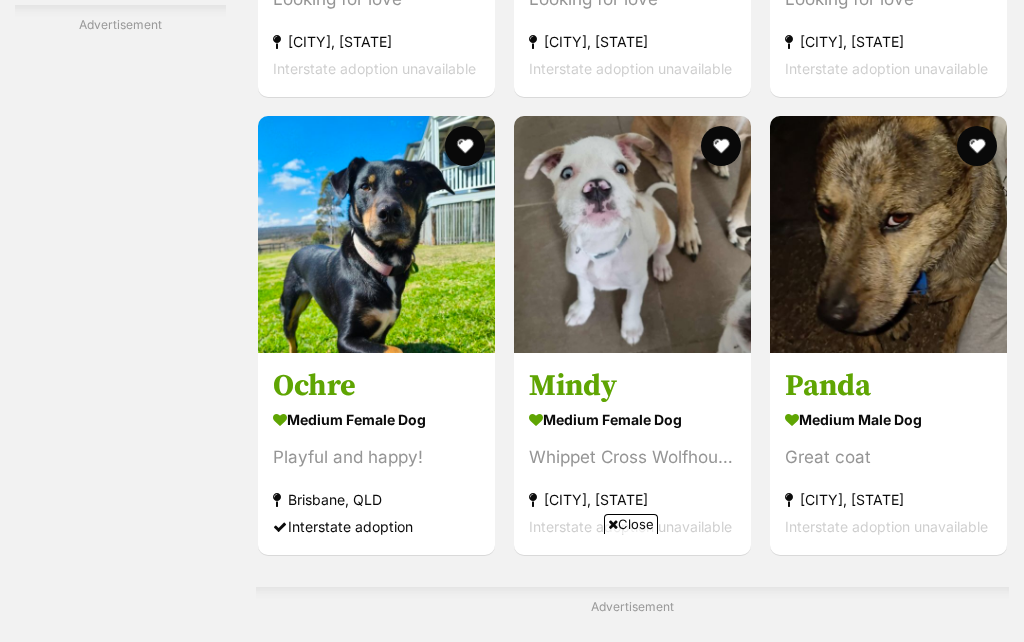 click at bounding box center (376, 234) 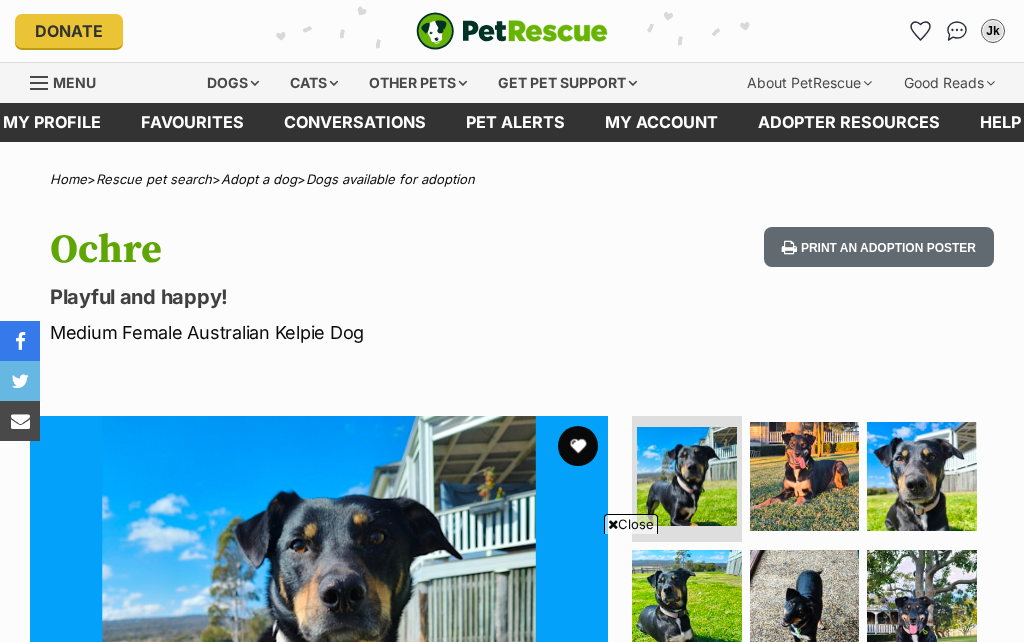 scroll, scrollTop: 1190, scrollLeft: 0, axis: vertical 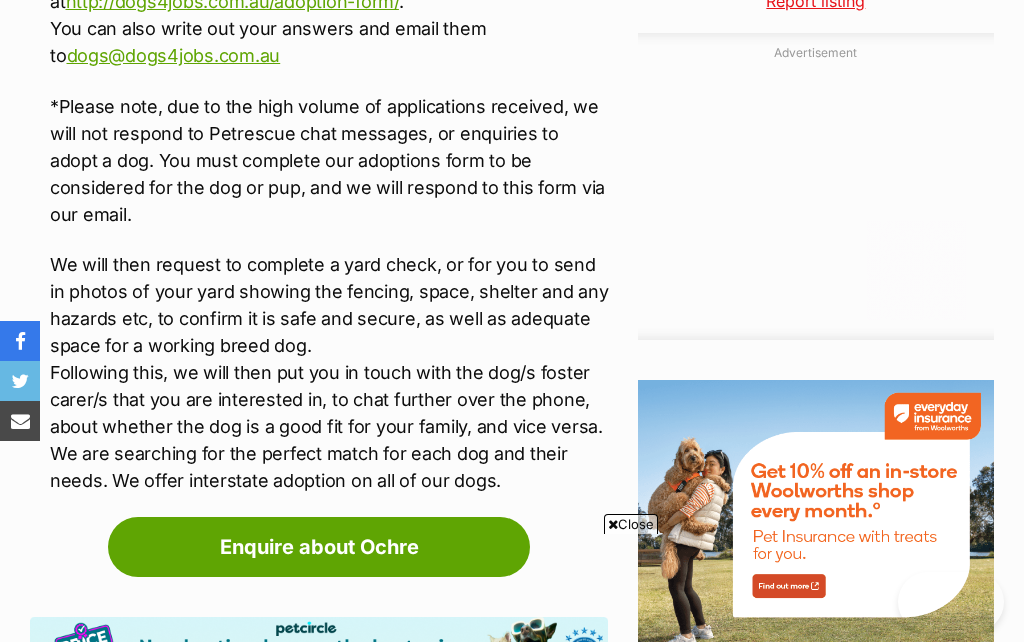 click on "http://dogs4jobs.com.au/adoption-form/" at bounding box center [232, 1] 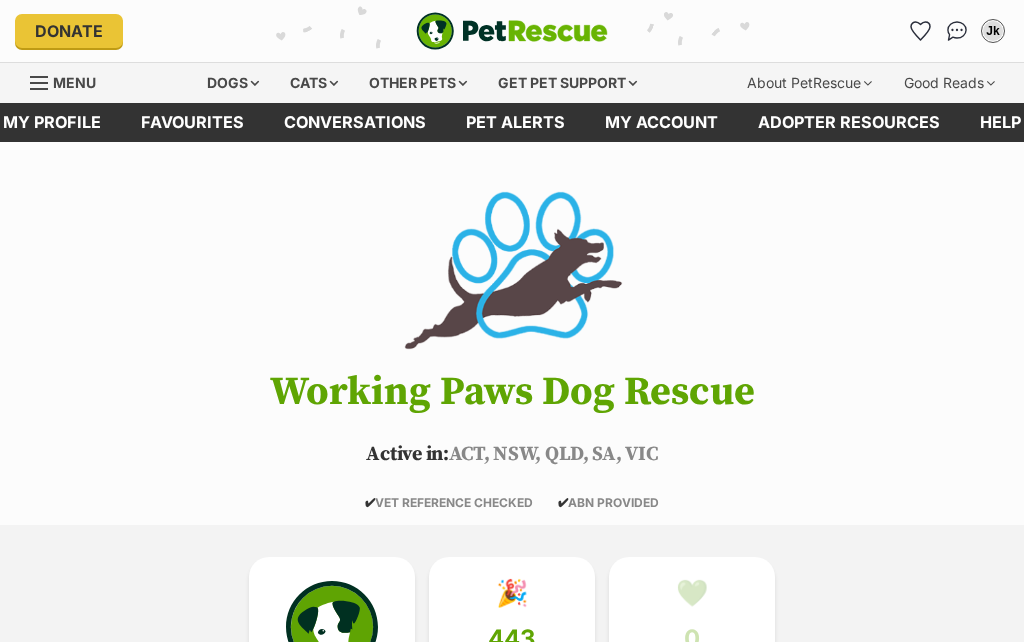 scroll, scrollTop: 0, scrollLeft: 0, axis: both 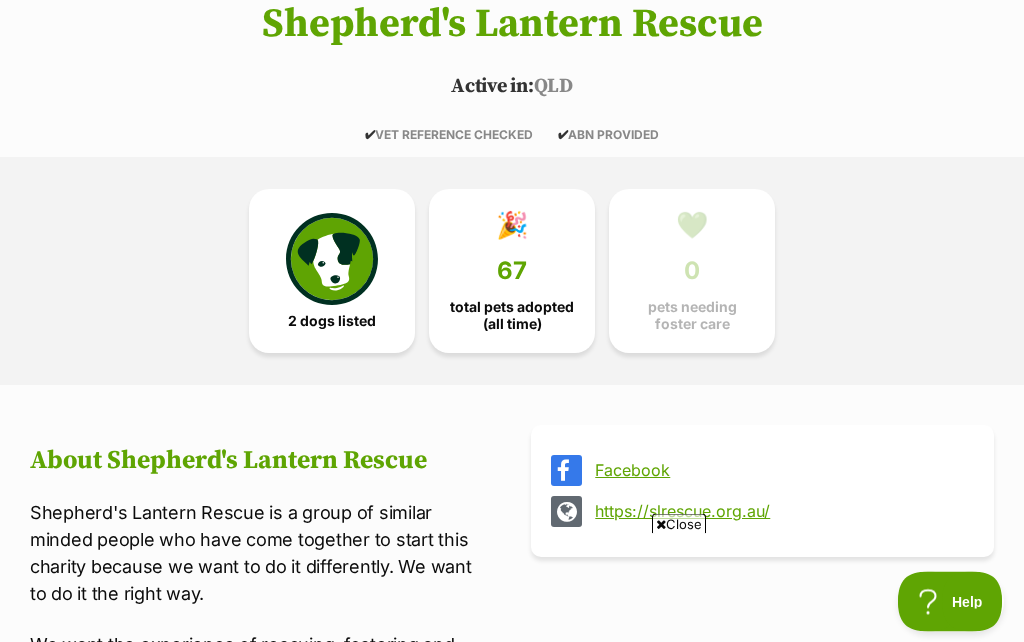 click on "https://slrescue.org.au/" at bounding box center (780, 512) 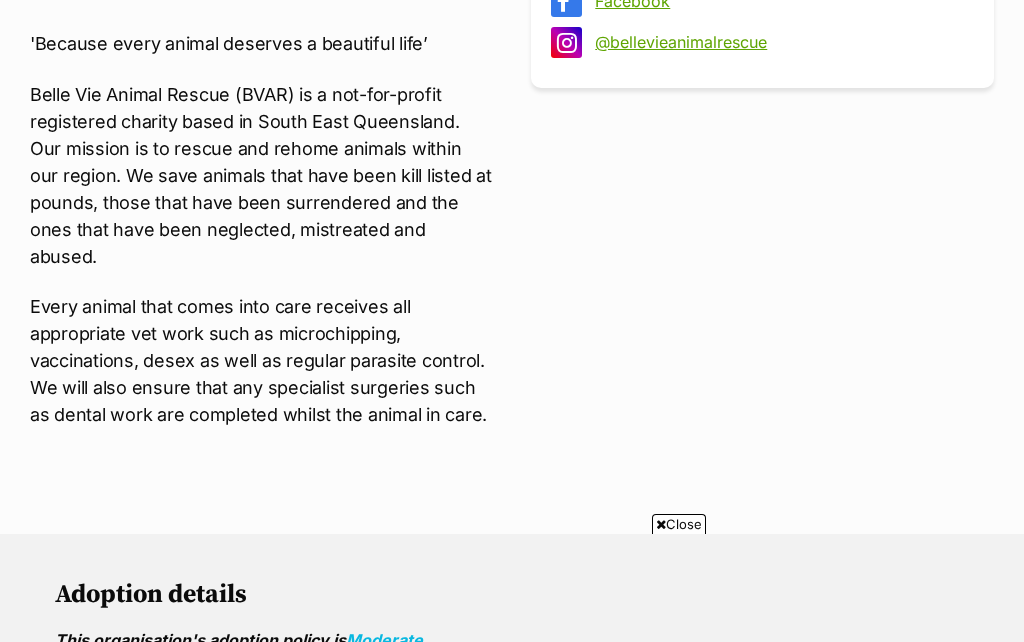 scroll, scrollTop: 837, scrollLeft: 0, axis: vertical 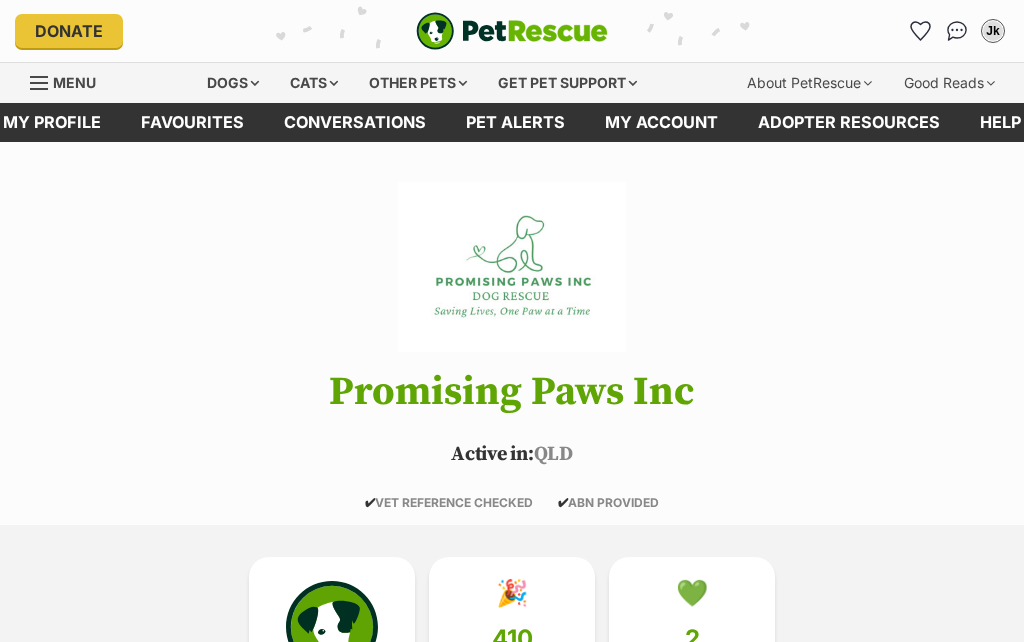 click on "https://www.promisingpaws.com.au/" at bounding box center (780, 838) 